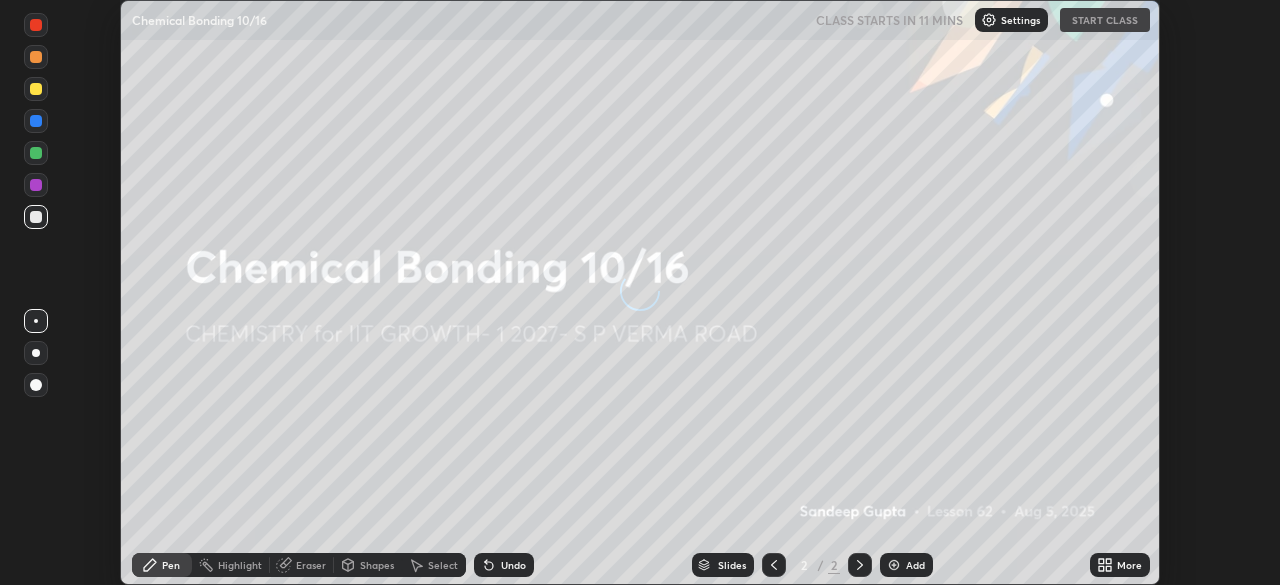 scroll, scrollTop: 0, scrollLeft: 0, axis: both 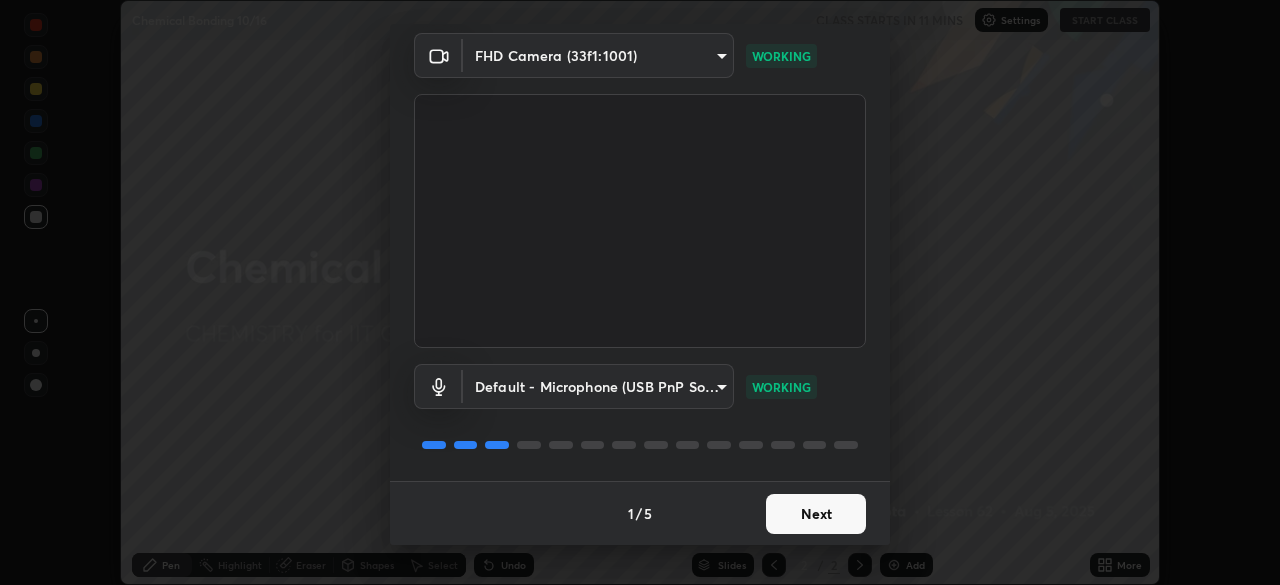 click on "Next" at bounding box center (816, 514) 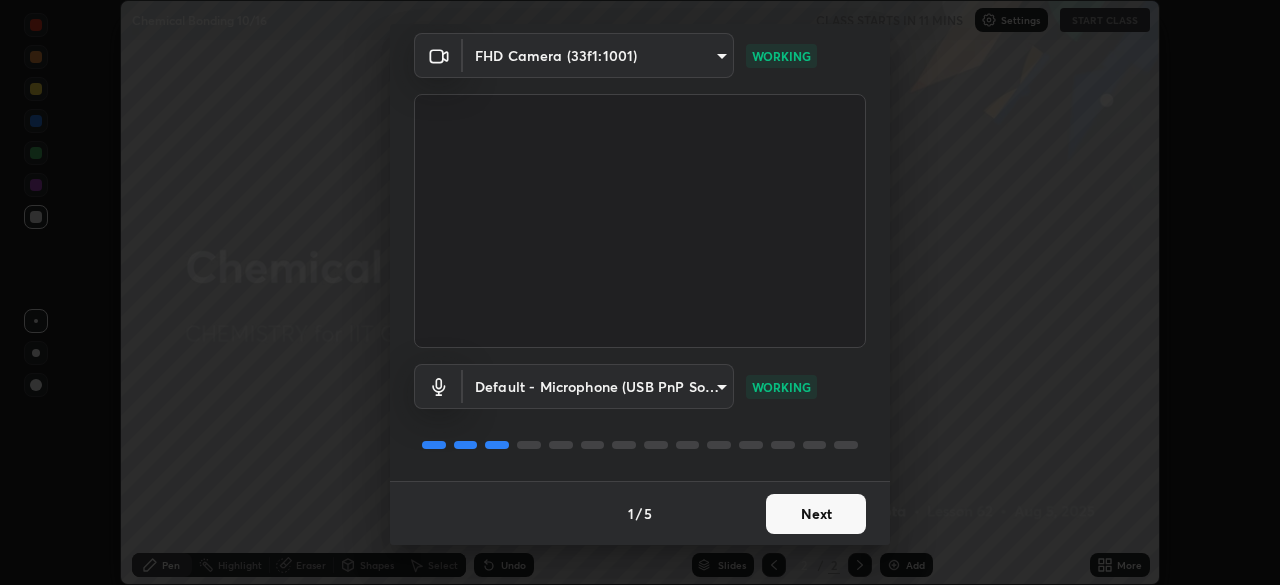 scroll, scrollTop: 0, scrollLeft: 0, axis: both 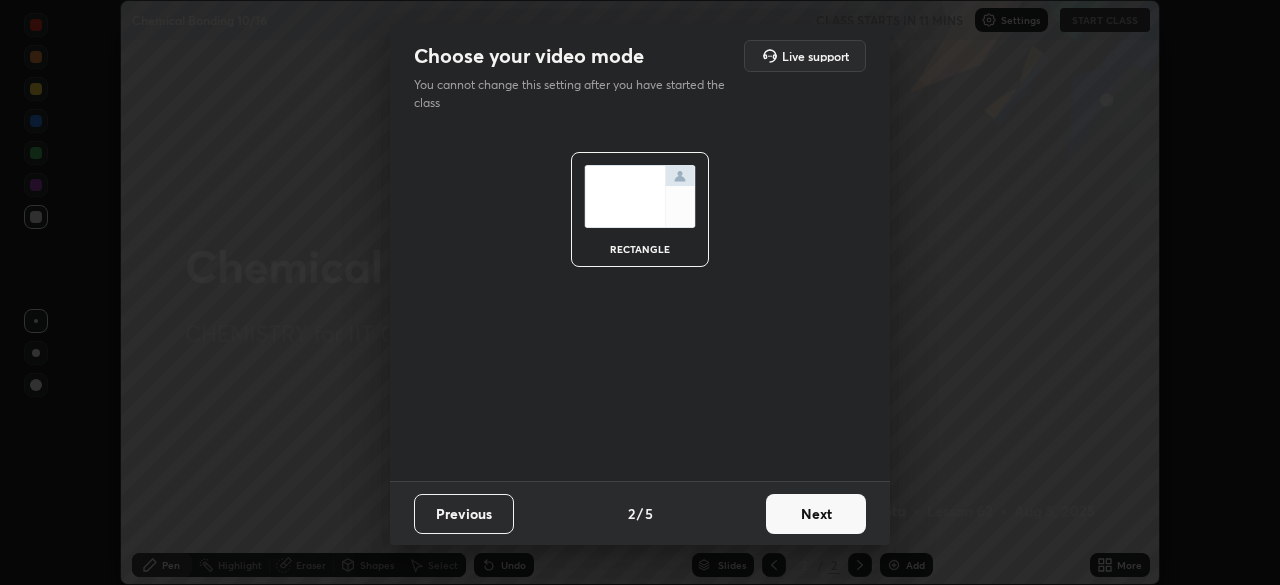 click on "Next" at bounding box center [816, 514] 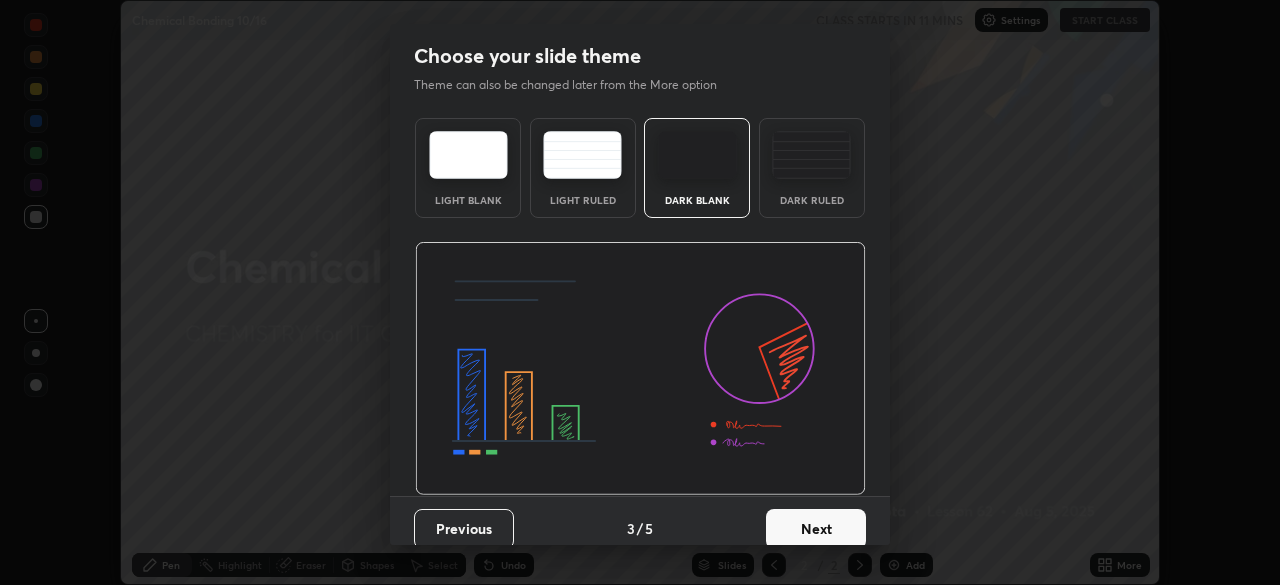 click on "Next" at bounding box center (816, 529) 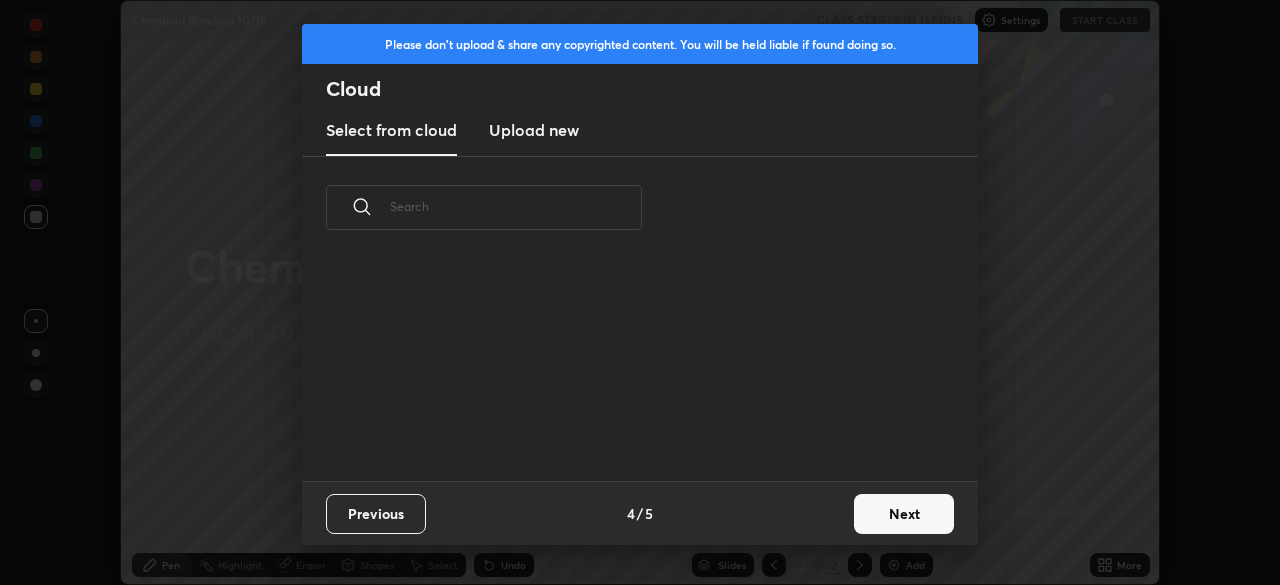 click on "Next" at bounding box center (904, 514) 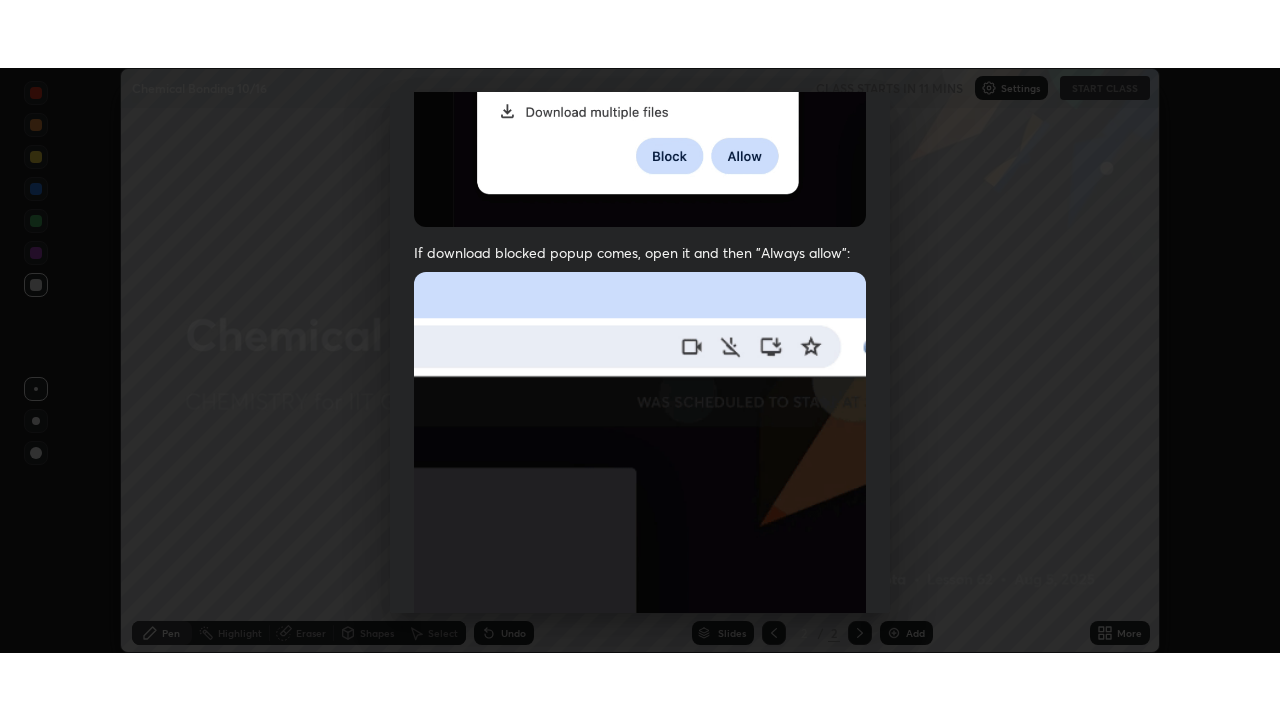 scroll, scrollTop: 479, scrollLeft: 0, axis: vertical 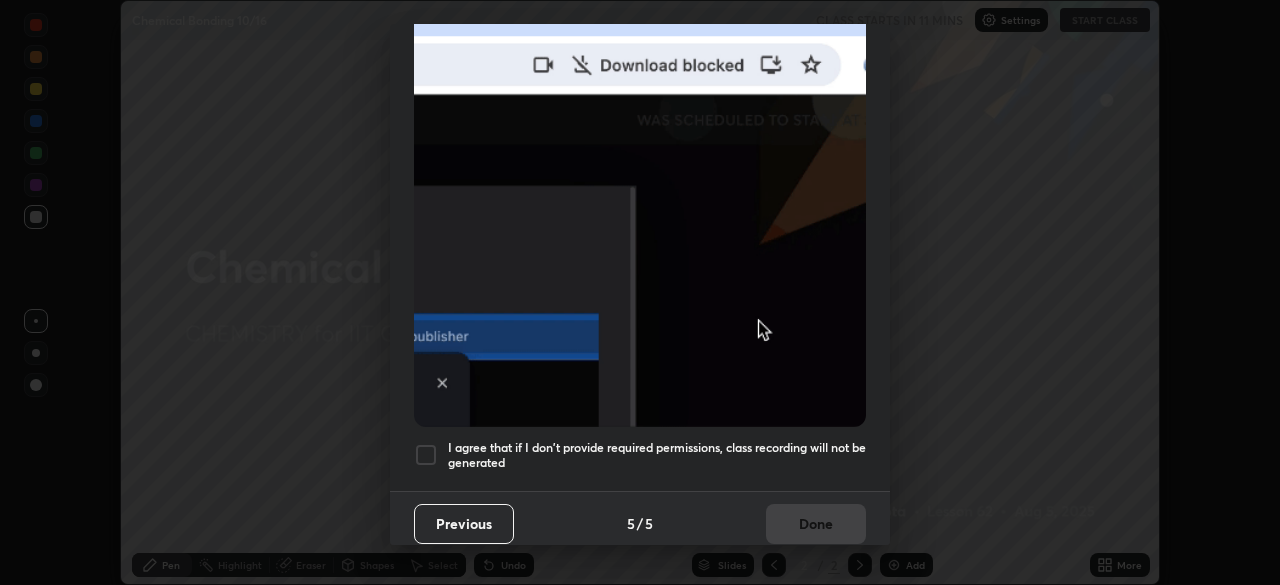 click at bounding box center (426, 455) 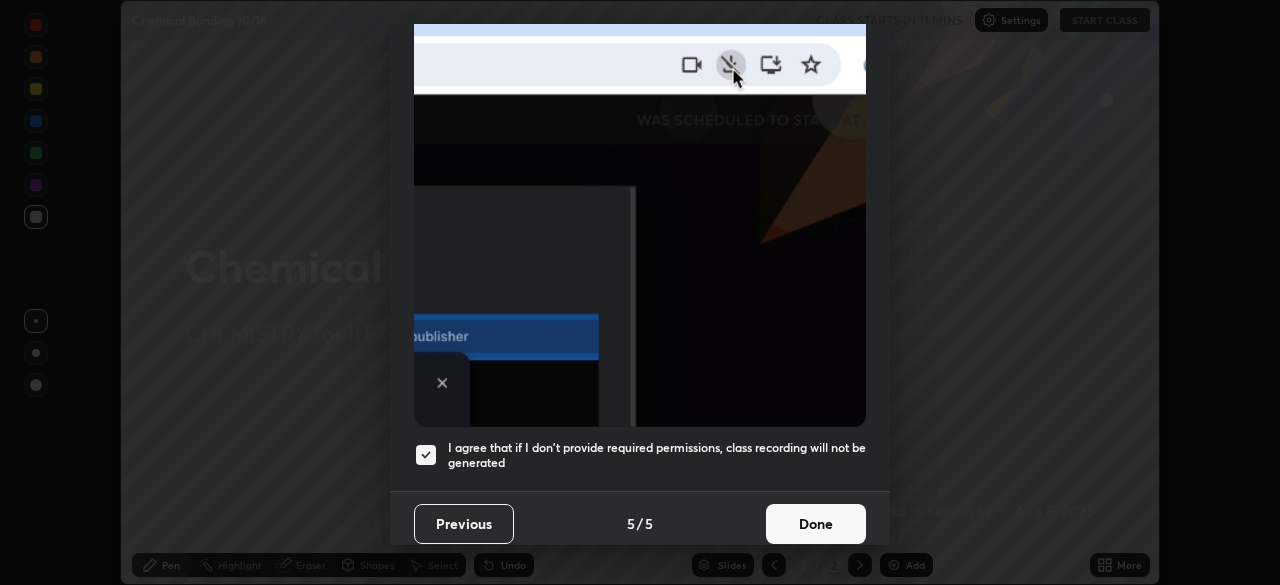click on "Done" at bounding box center [816, 524] 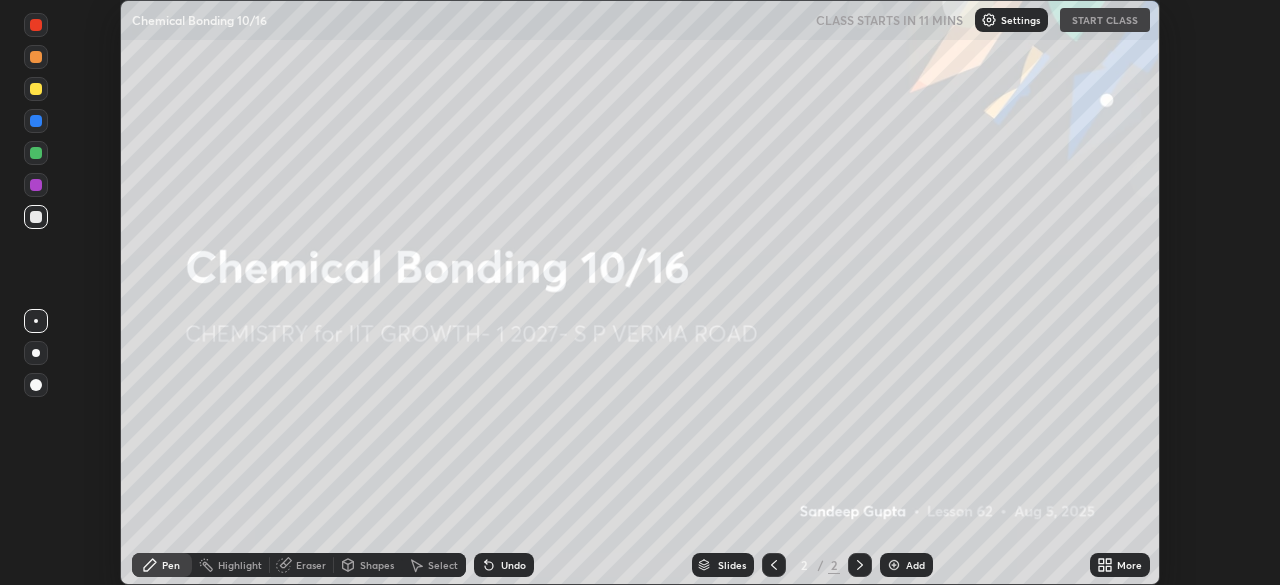 click 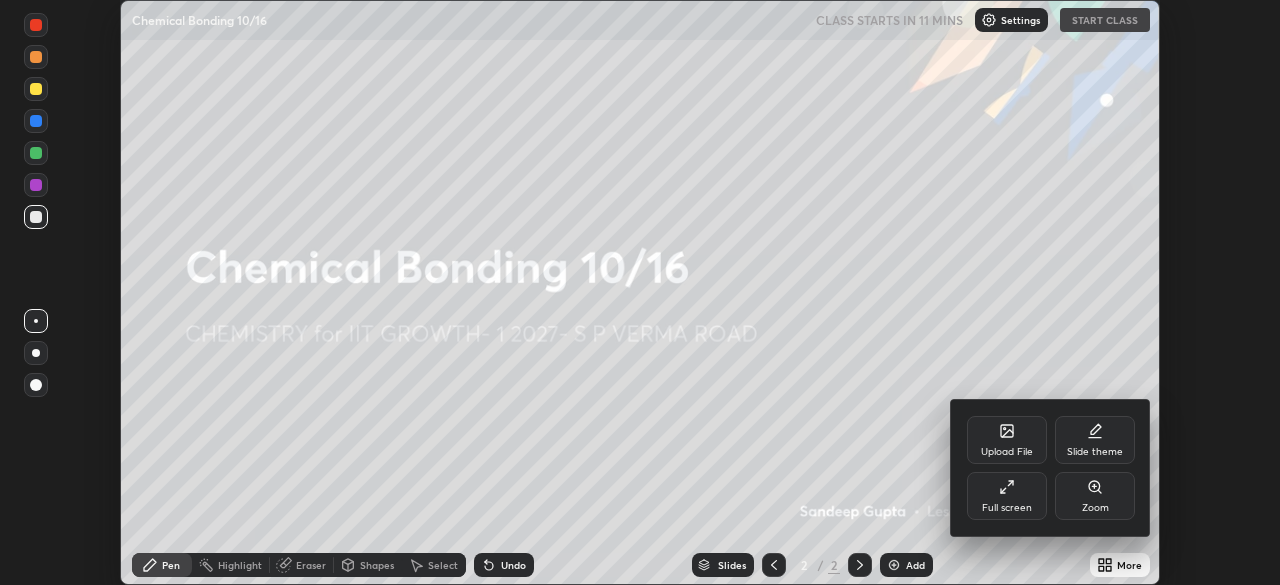 click on "Full screen" at bounding box center (1007, 496) 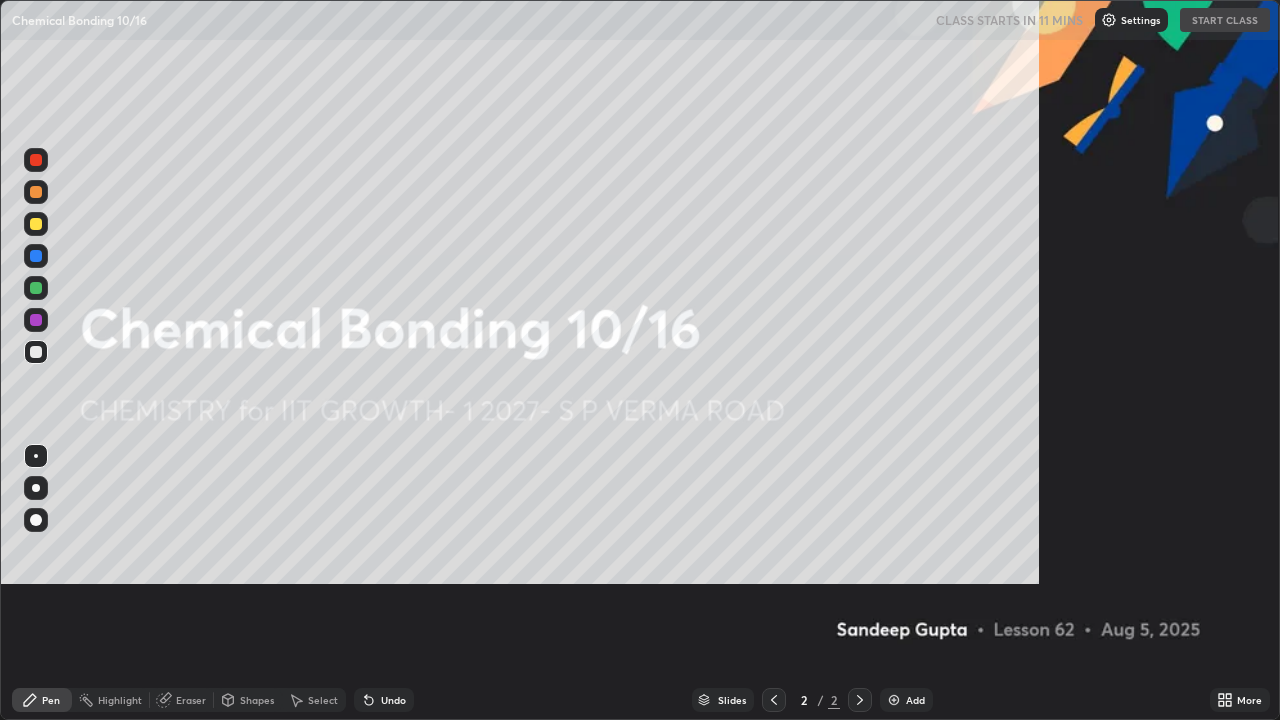 scroll, scrollTop: 99280, scrollLeft: 98720, axis: both 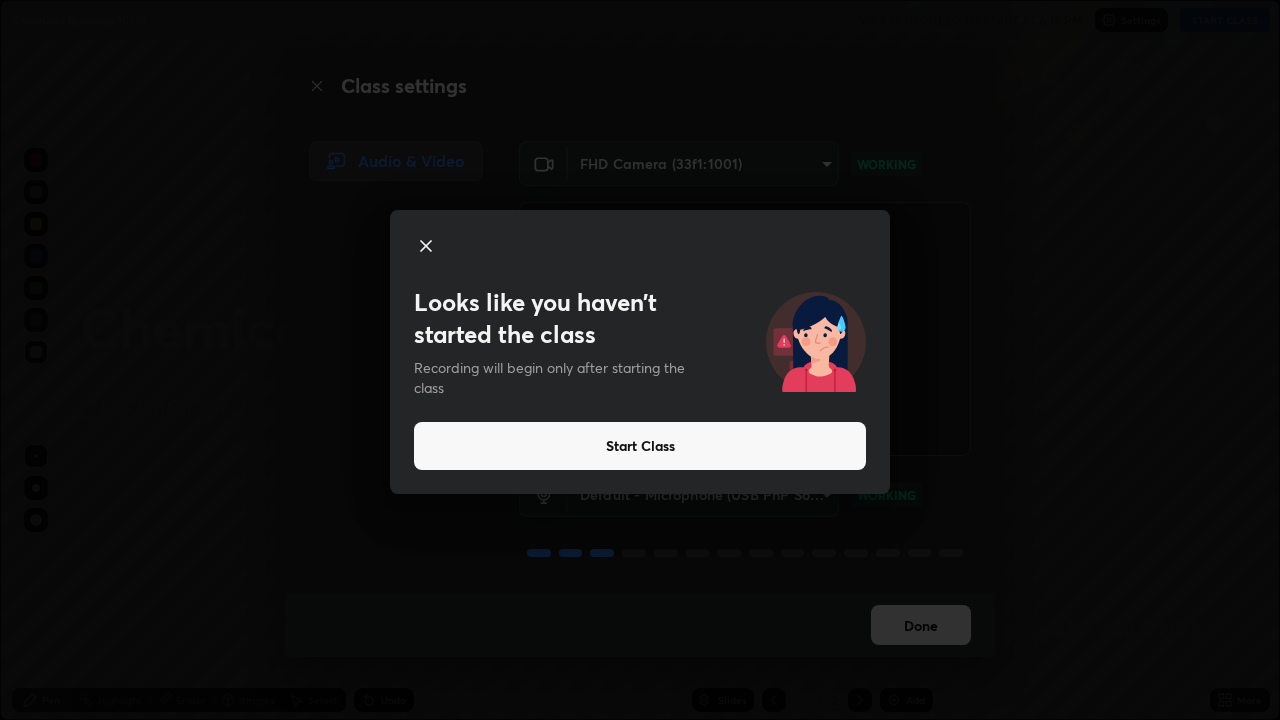 click 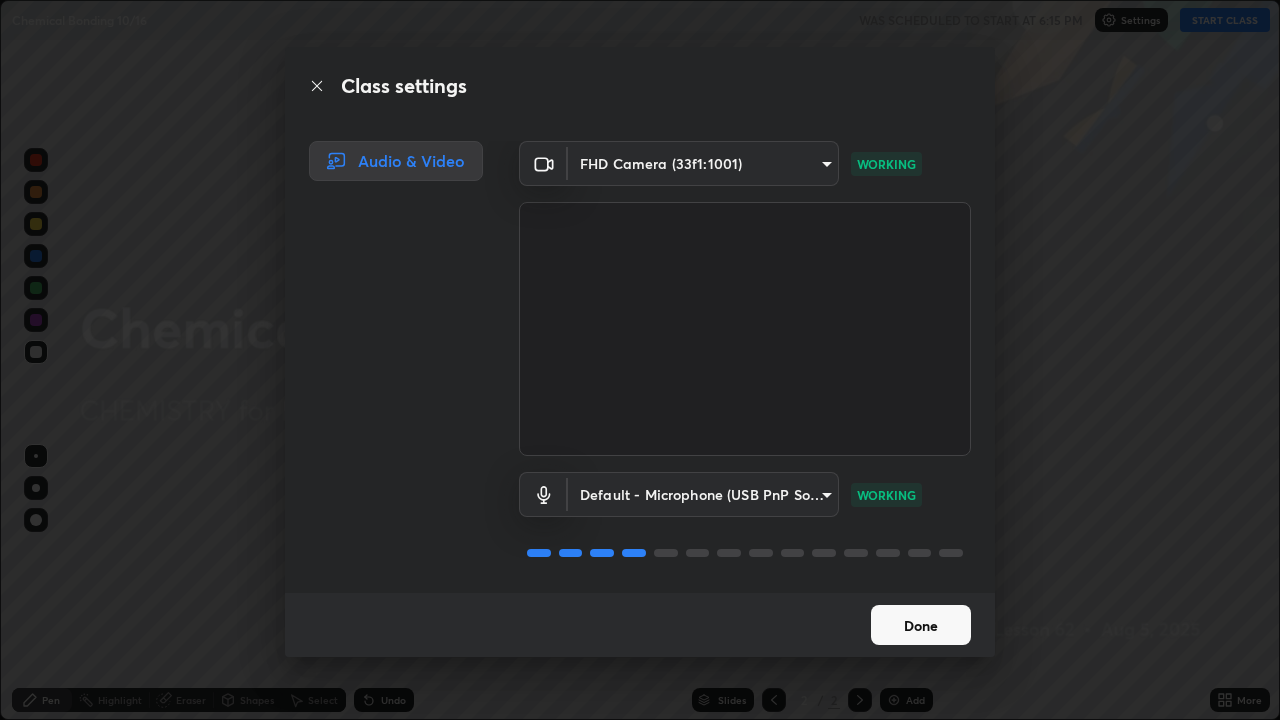 click on "Done" at bounding box center [921, 625] 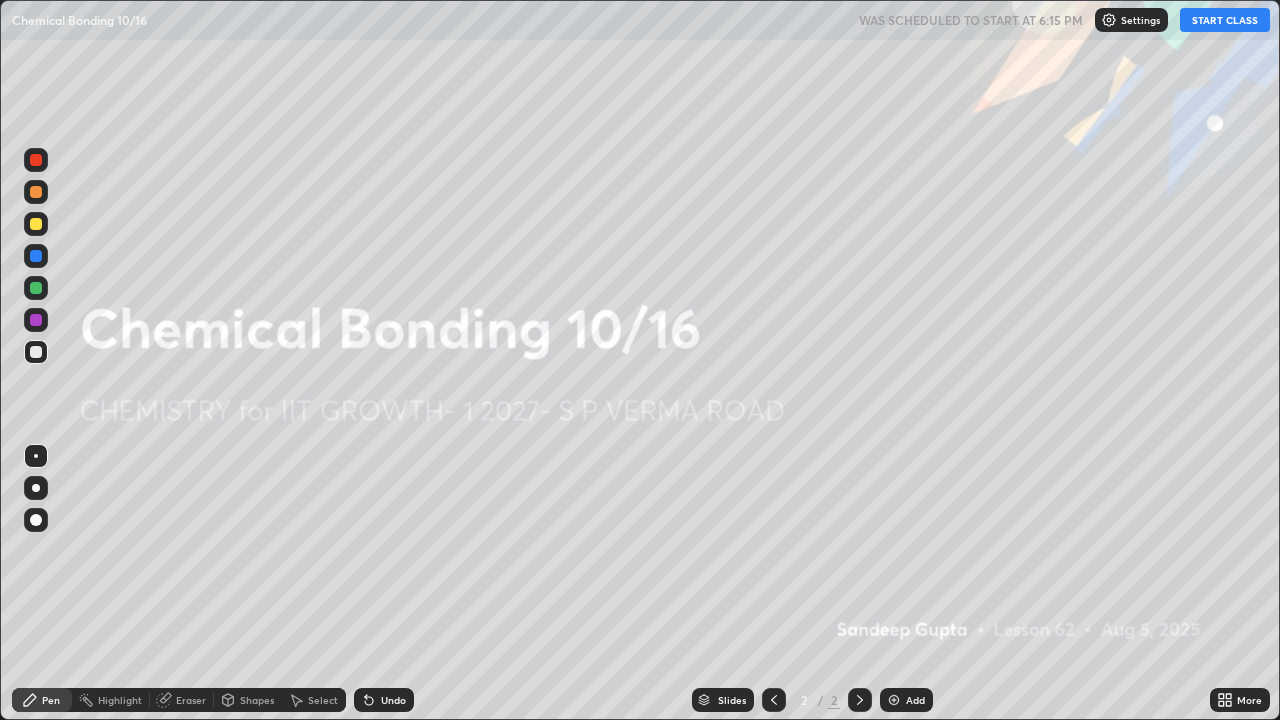 click on "START CLASS" at bounding box center [1225, 20] 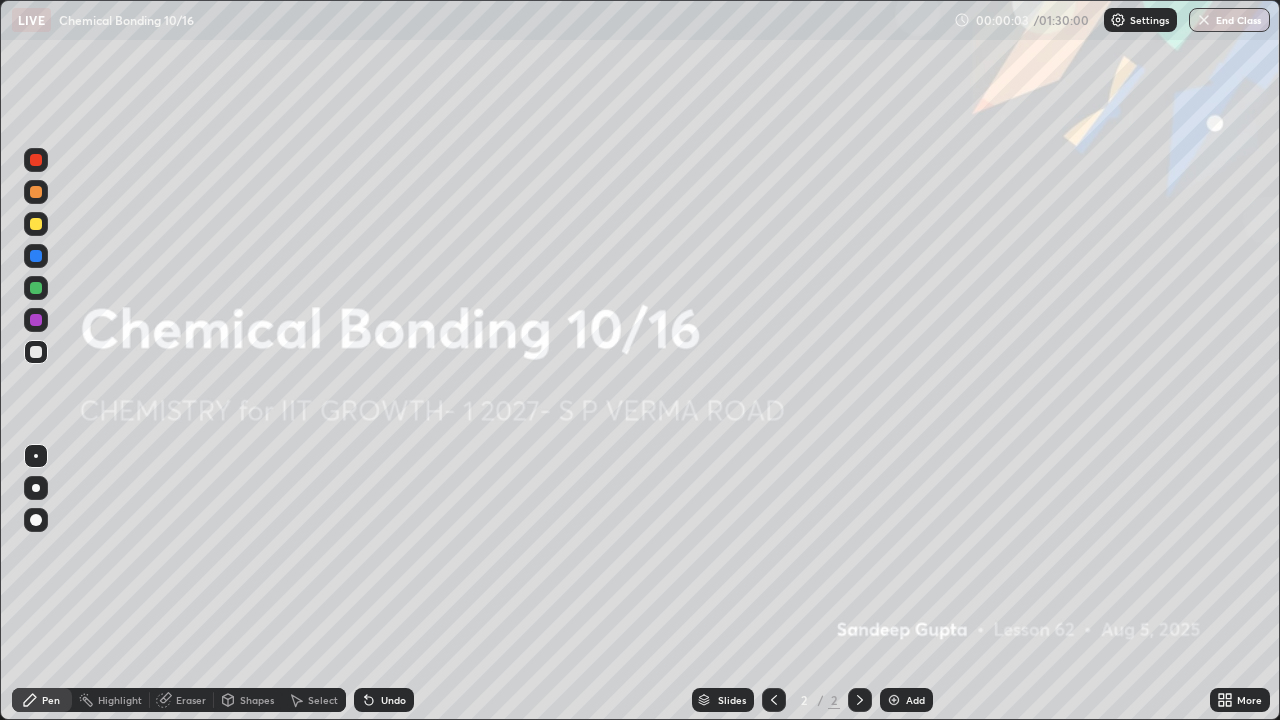 click on "Add" at bounding box center (906, 700) 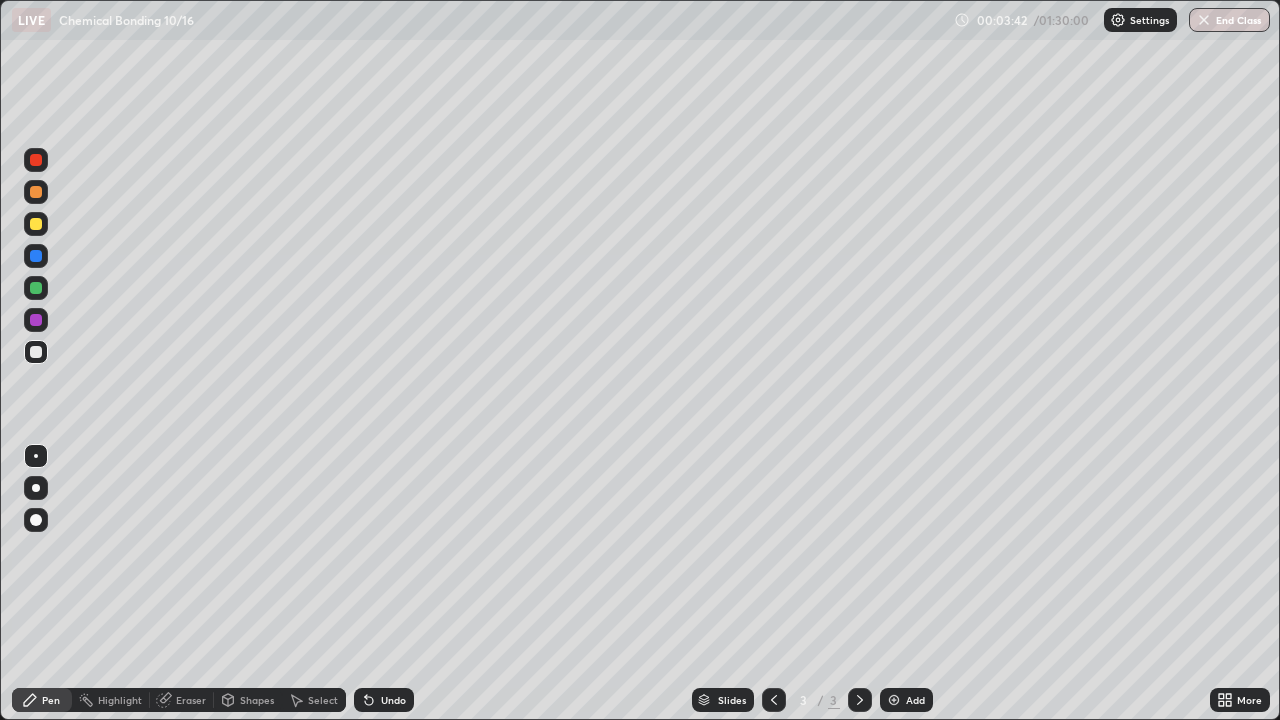 click at bounding box center [36, 224] 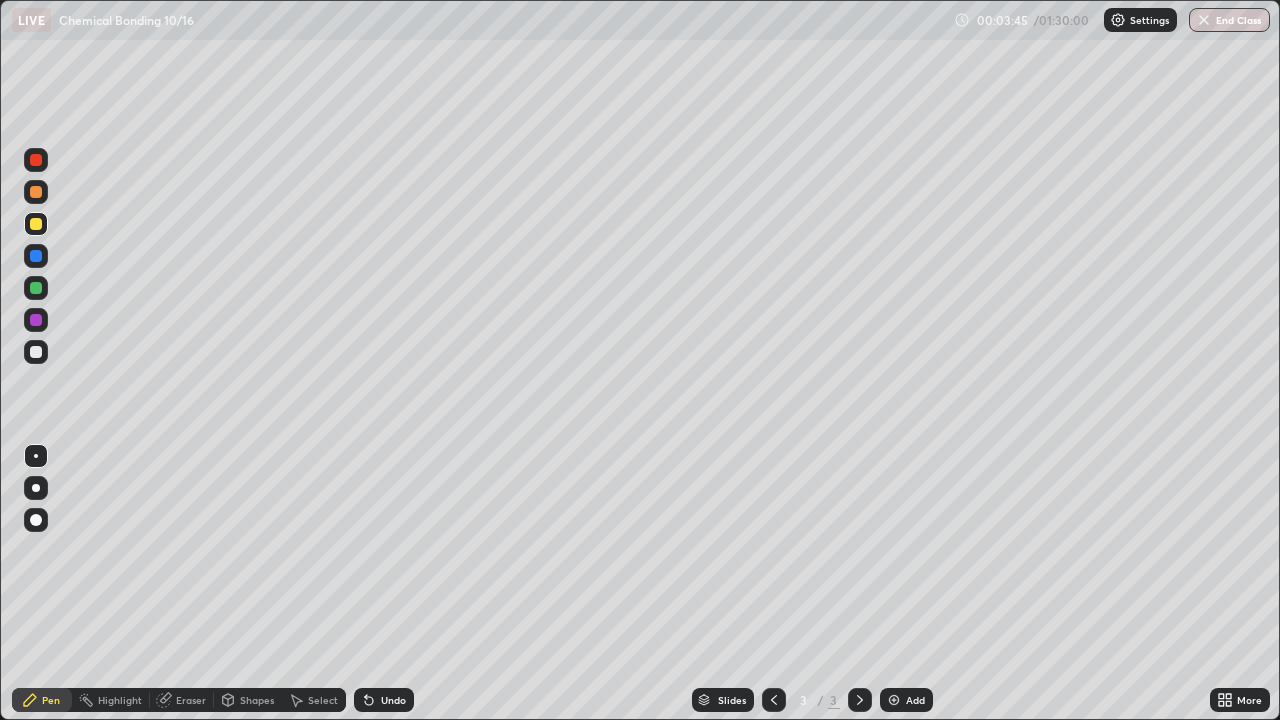 click 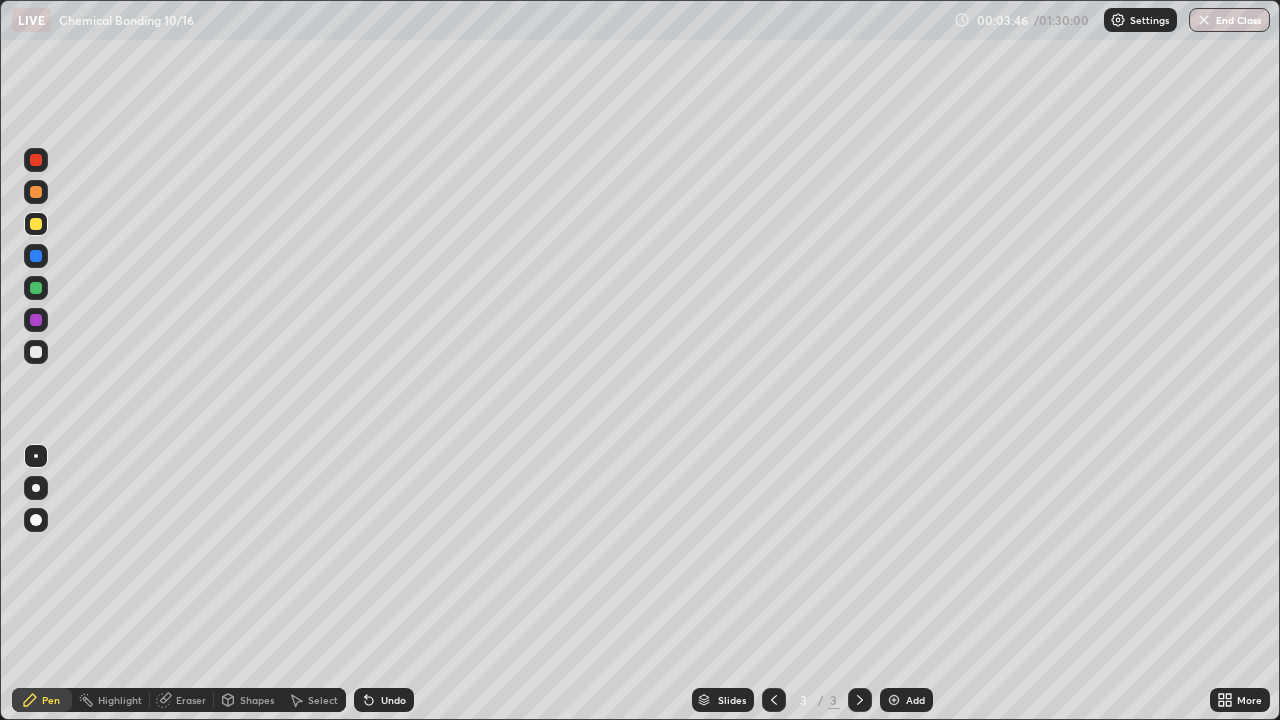click 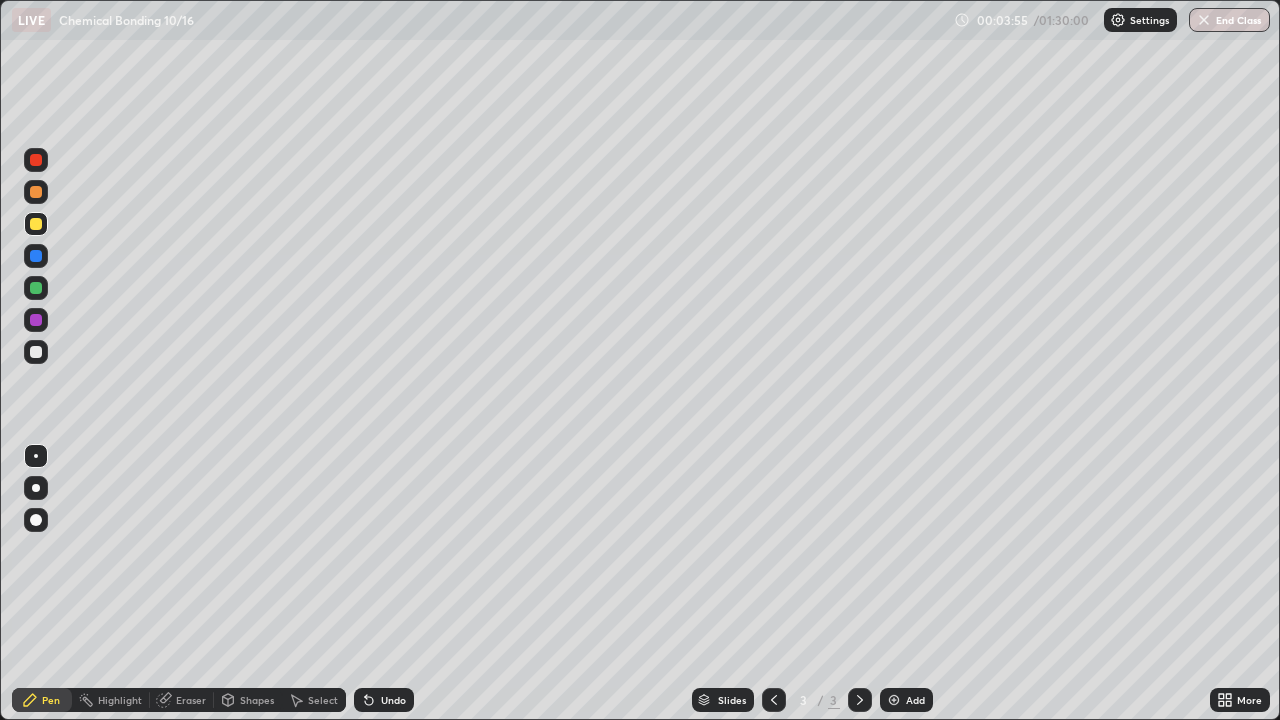click on "Undo" at bounding box center [384, 700] 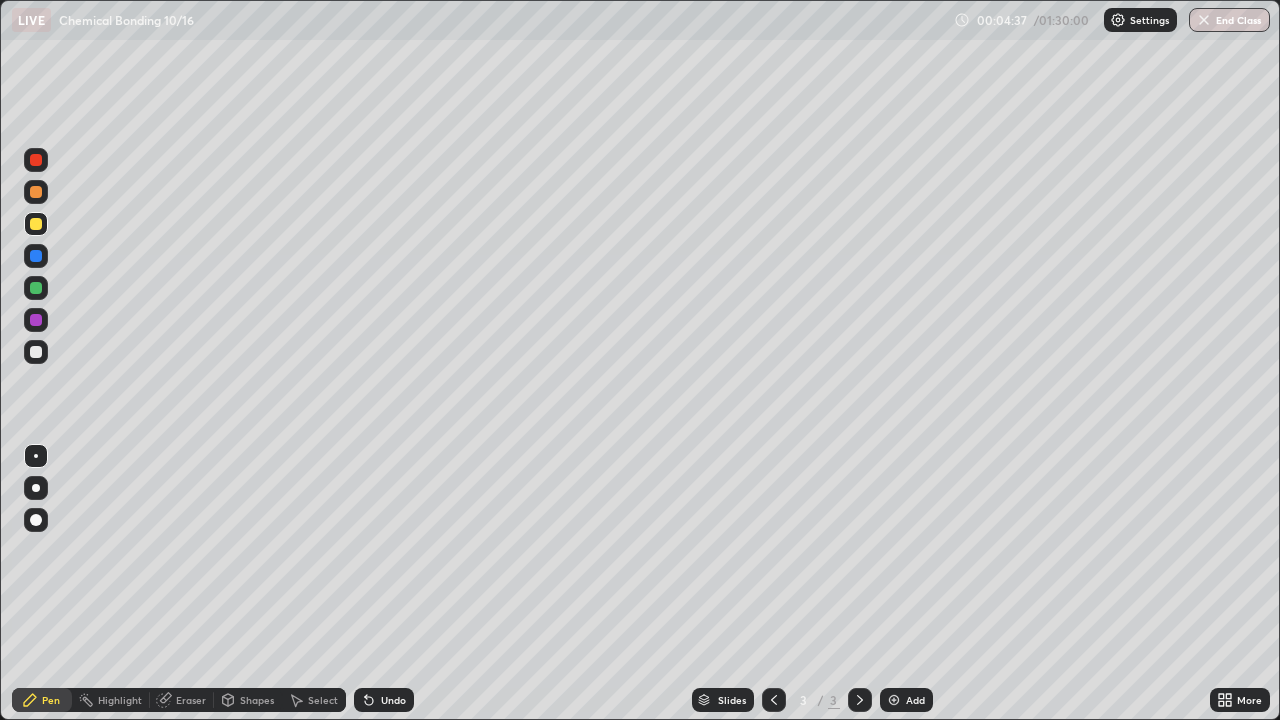 click at bounding box center [36, 352] 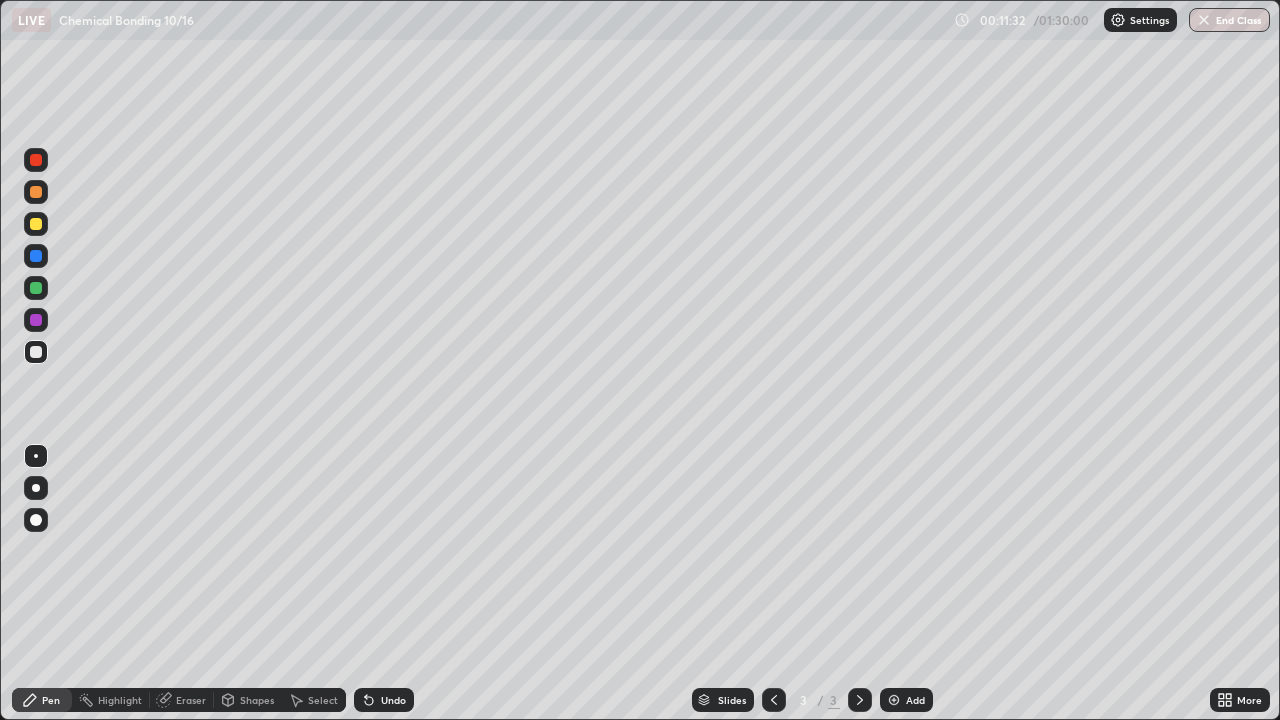 click on "Add" at bounding box center (915, 700) 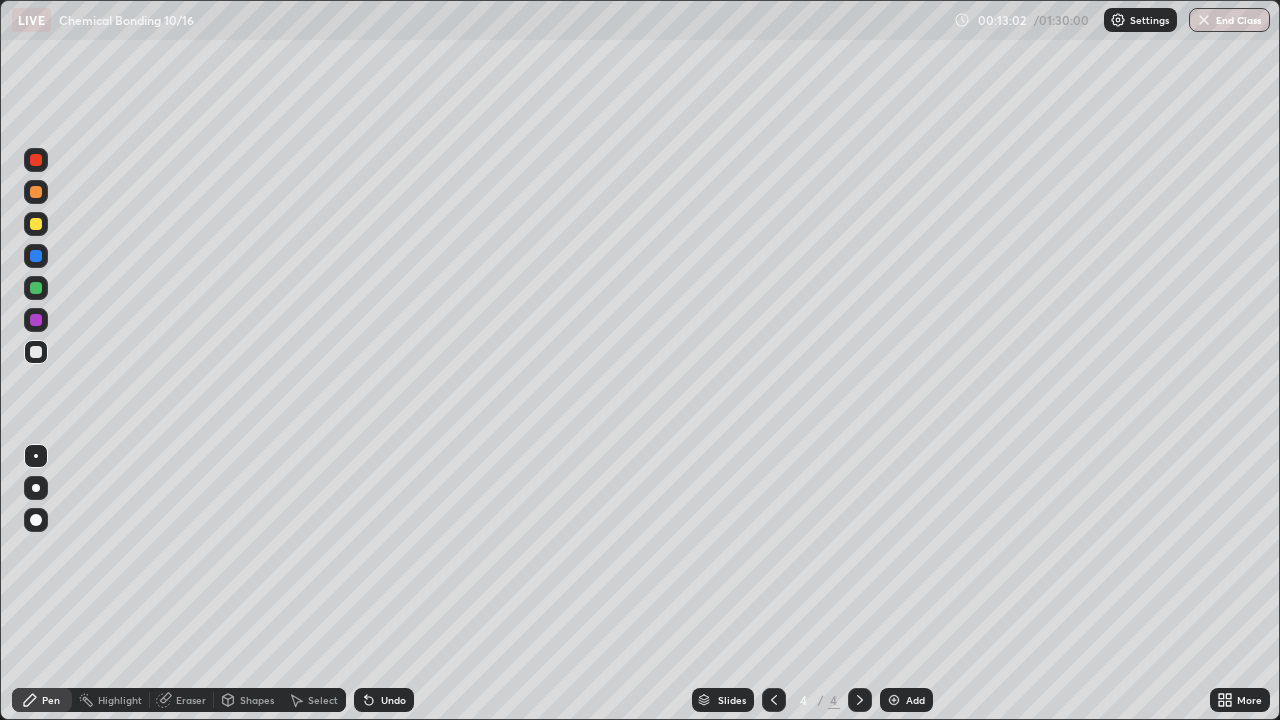 click at bounding box center [36, 288] 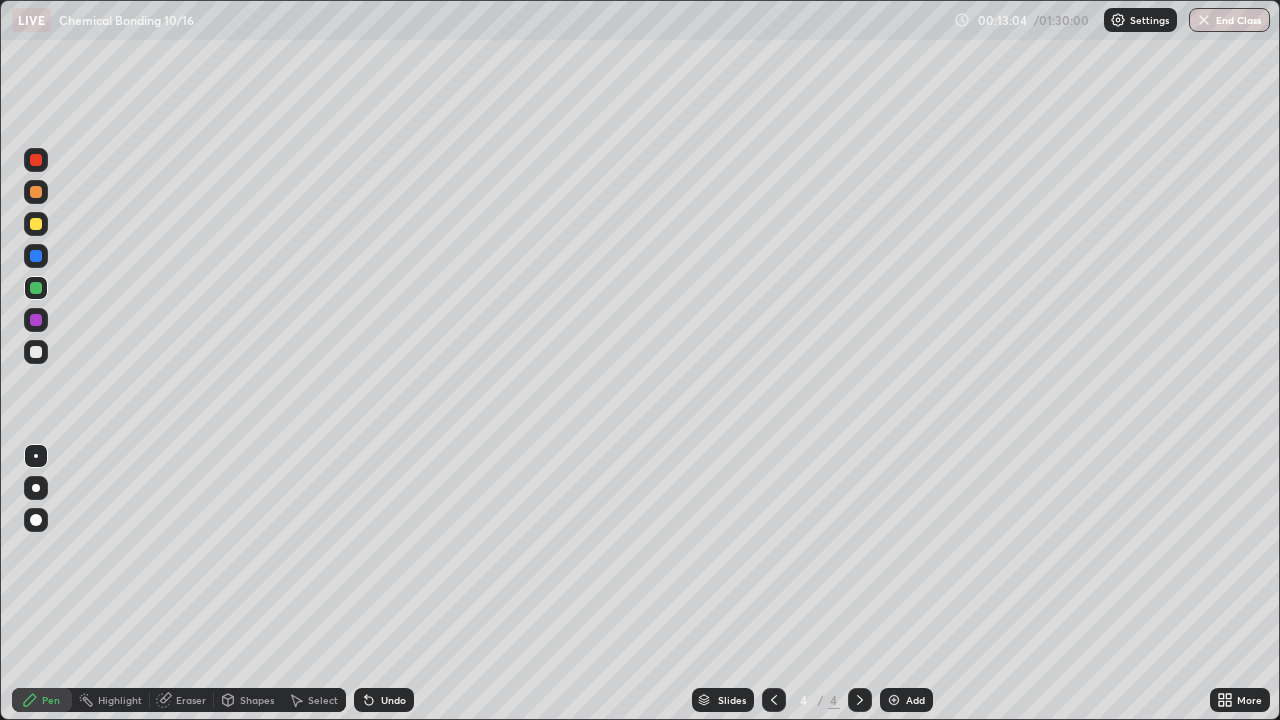 click at bounding box center (36, 288) 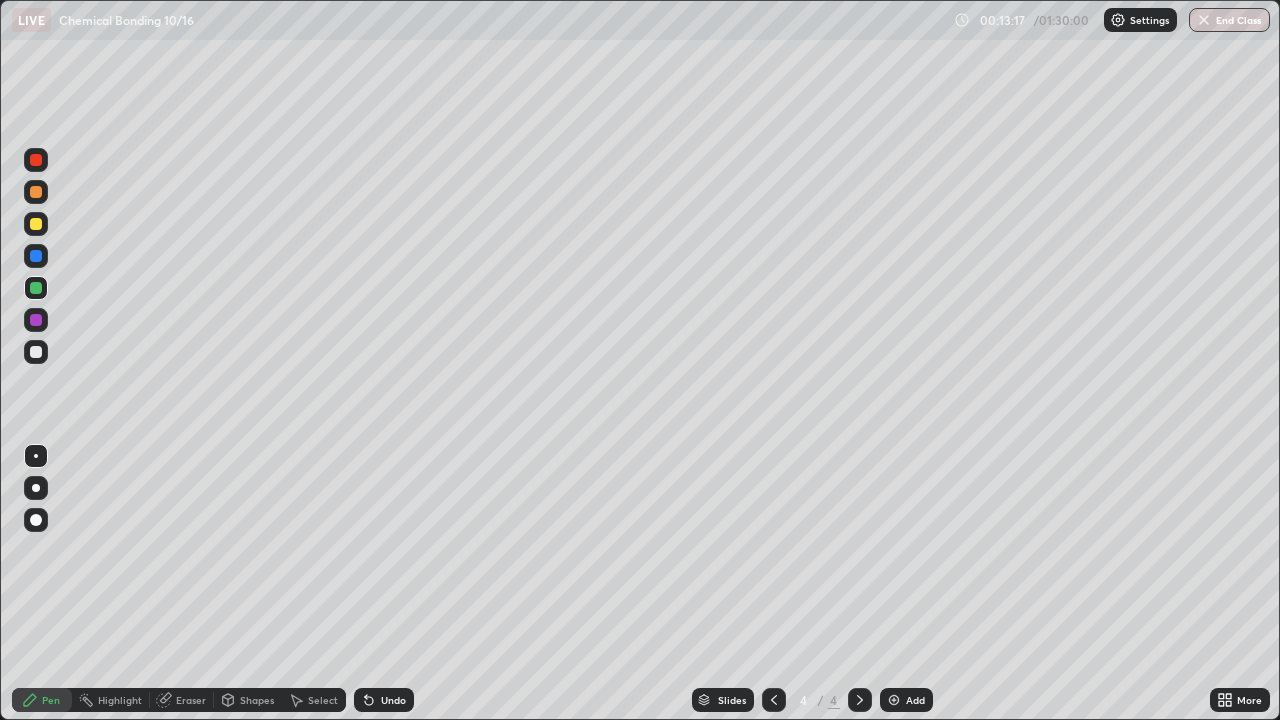 click at bounding box center (36, 352) 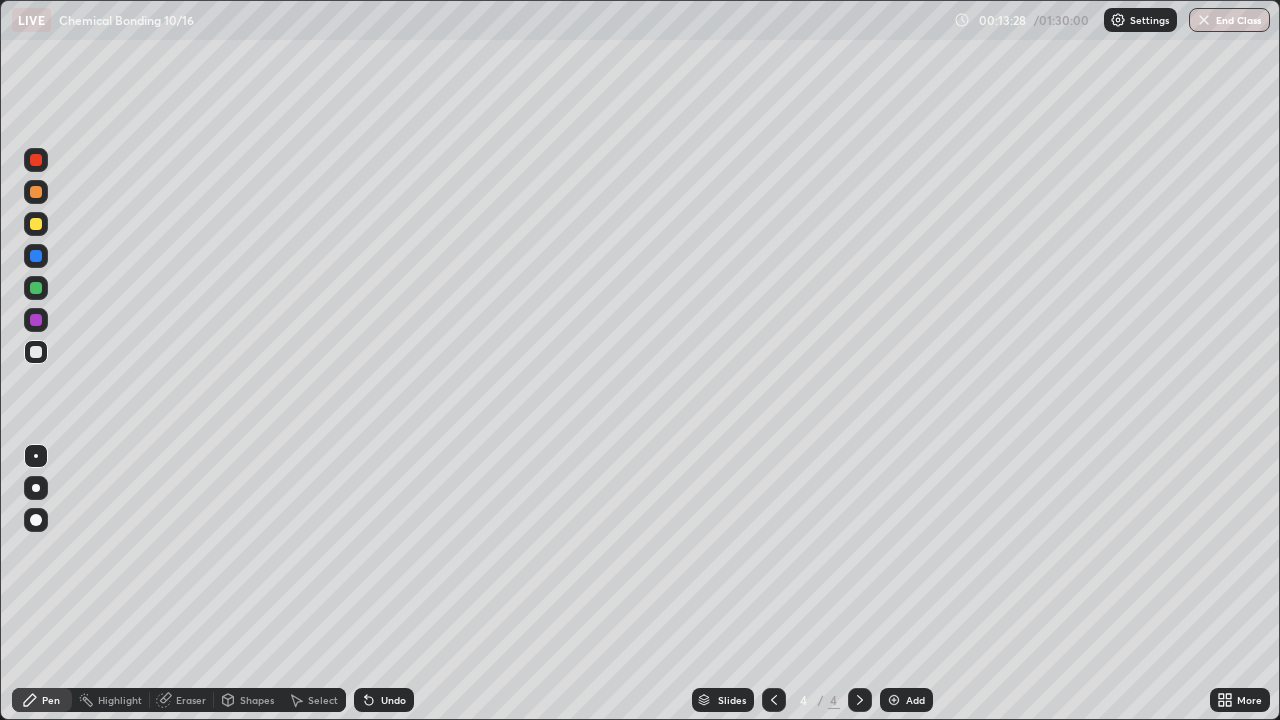 click on "Eraser" at bounding box center (182, 700) 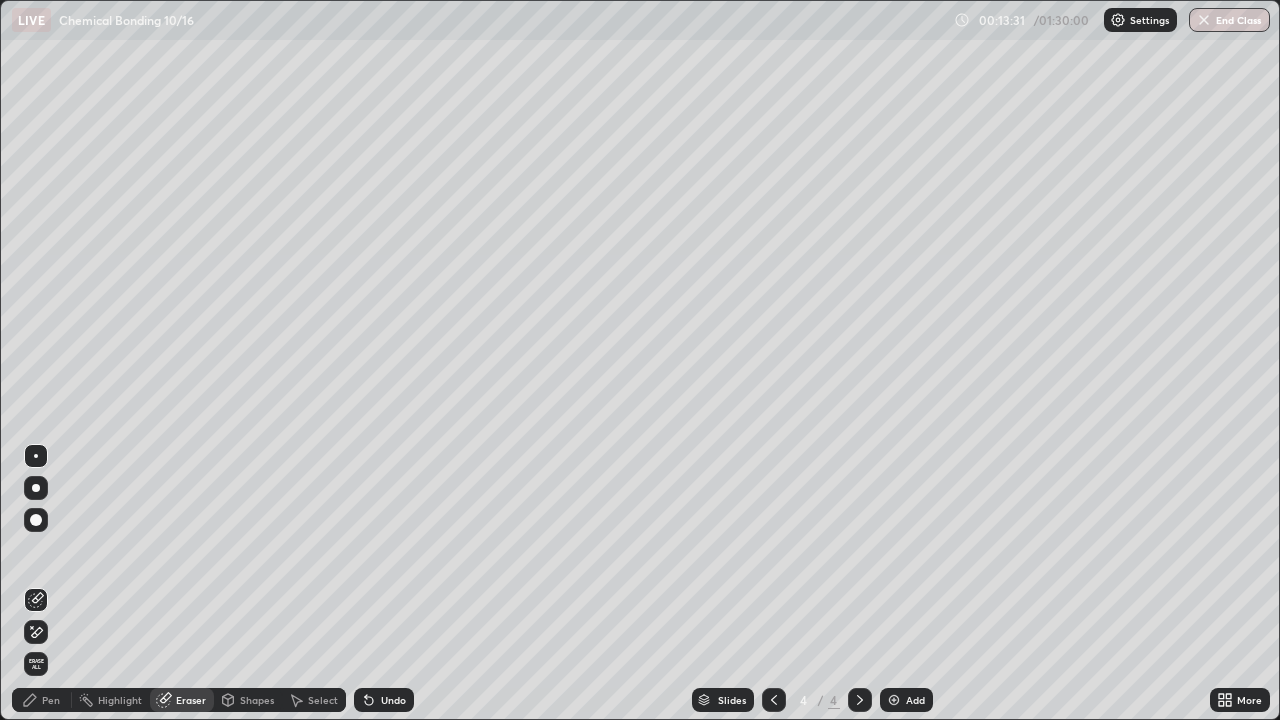 click on "Pen" at bounding box center (42, 700) 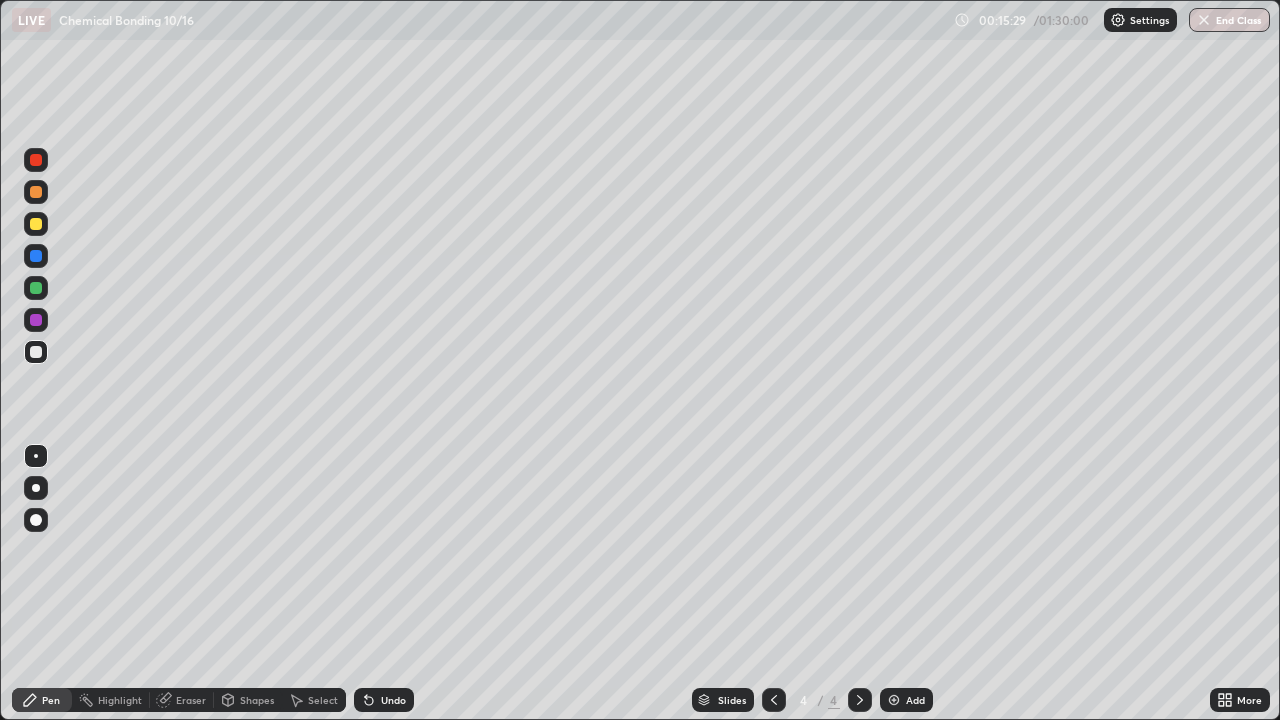 click on "Add" at bounding box center (915, 700) 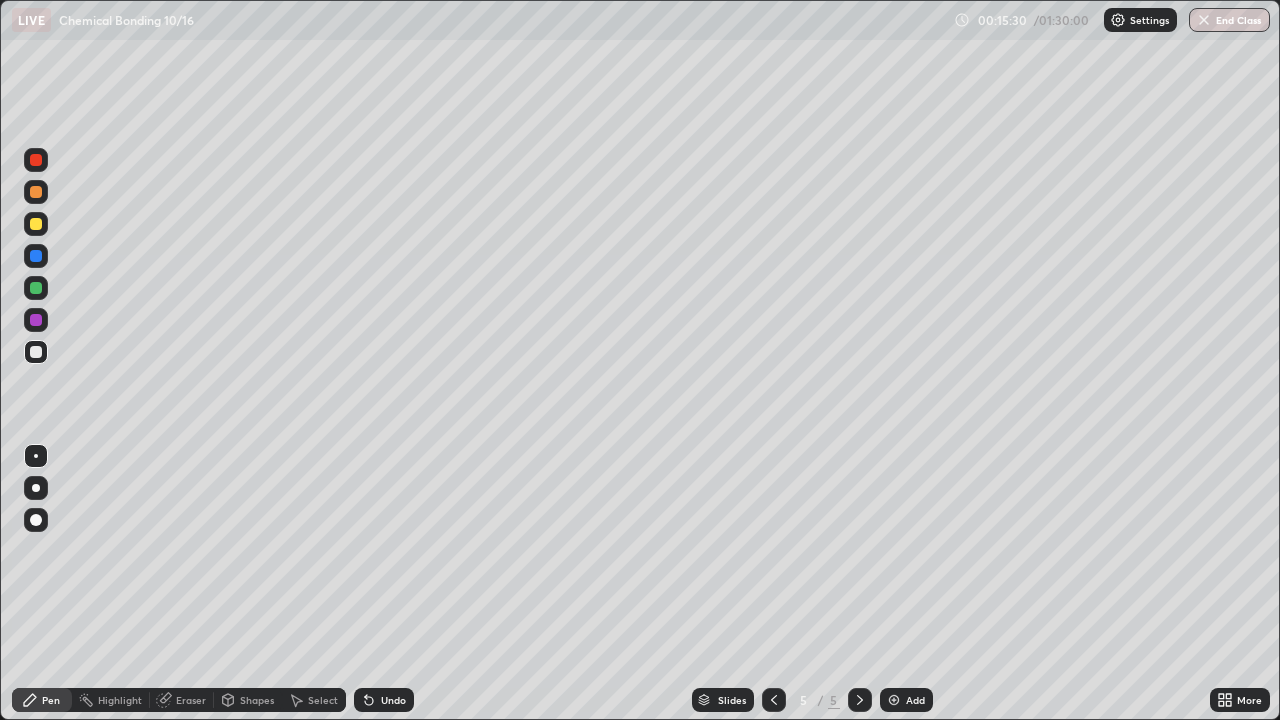 click on "Shapes" at bounding box center [257, 700] 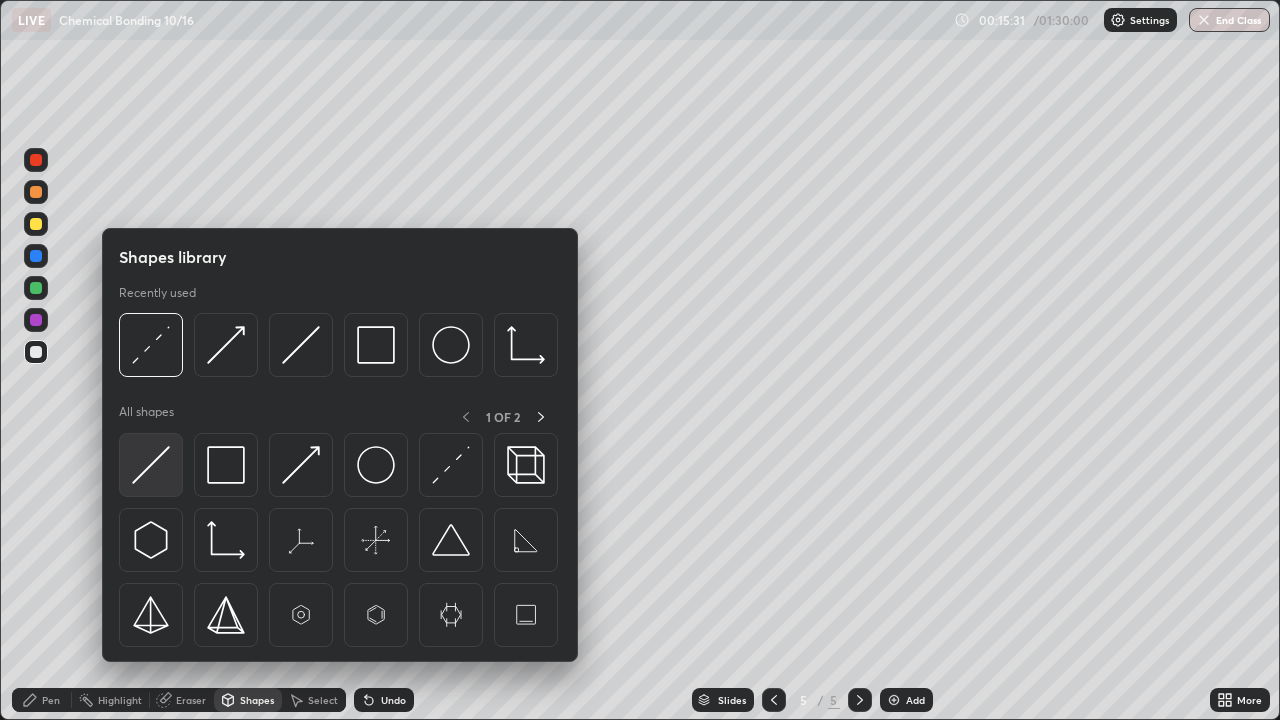 click at bounding box center [151, 465] 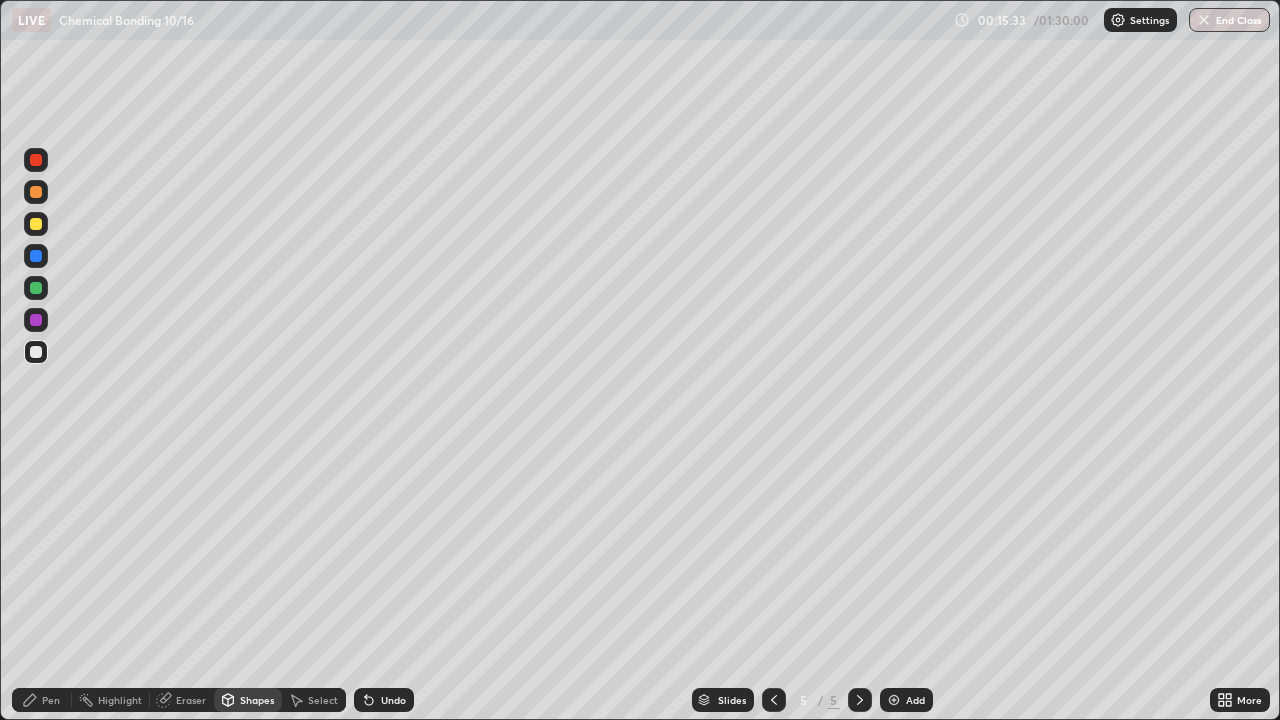 click on "Pen" at bounding box center [42, 700] 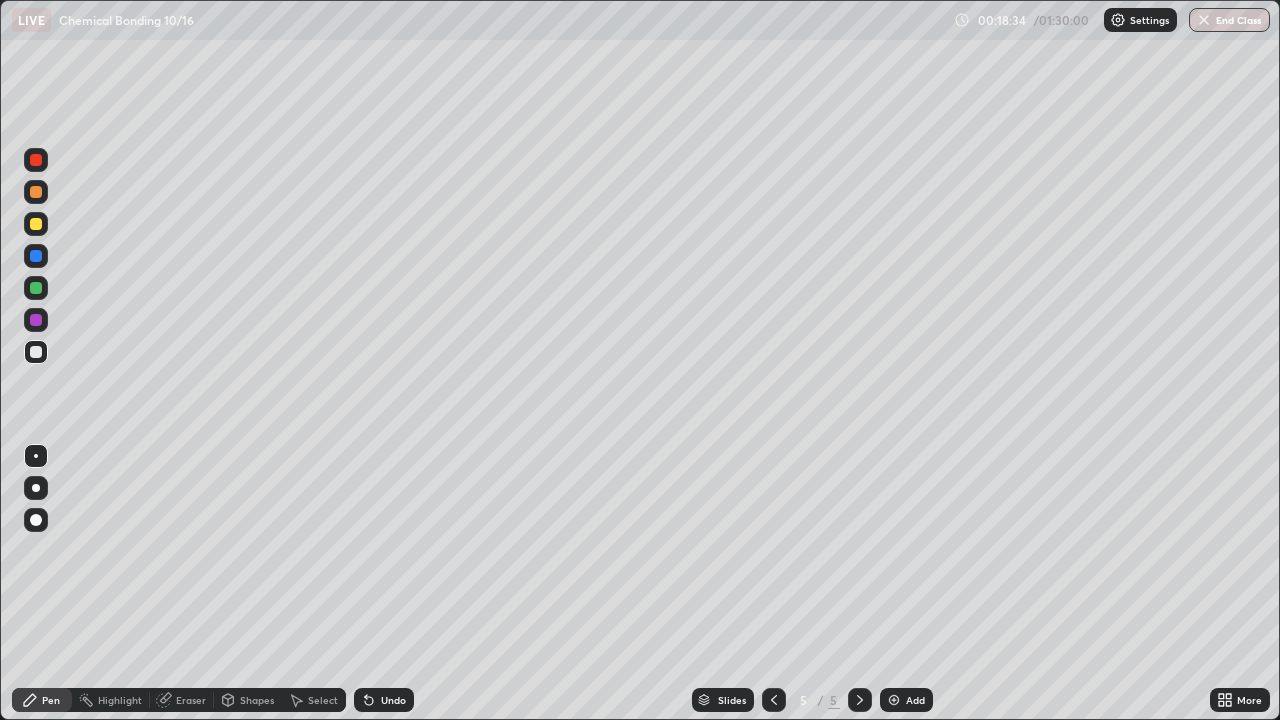 click on "Add" at bounding box center [915, 700] 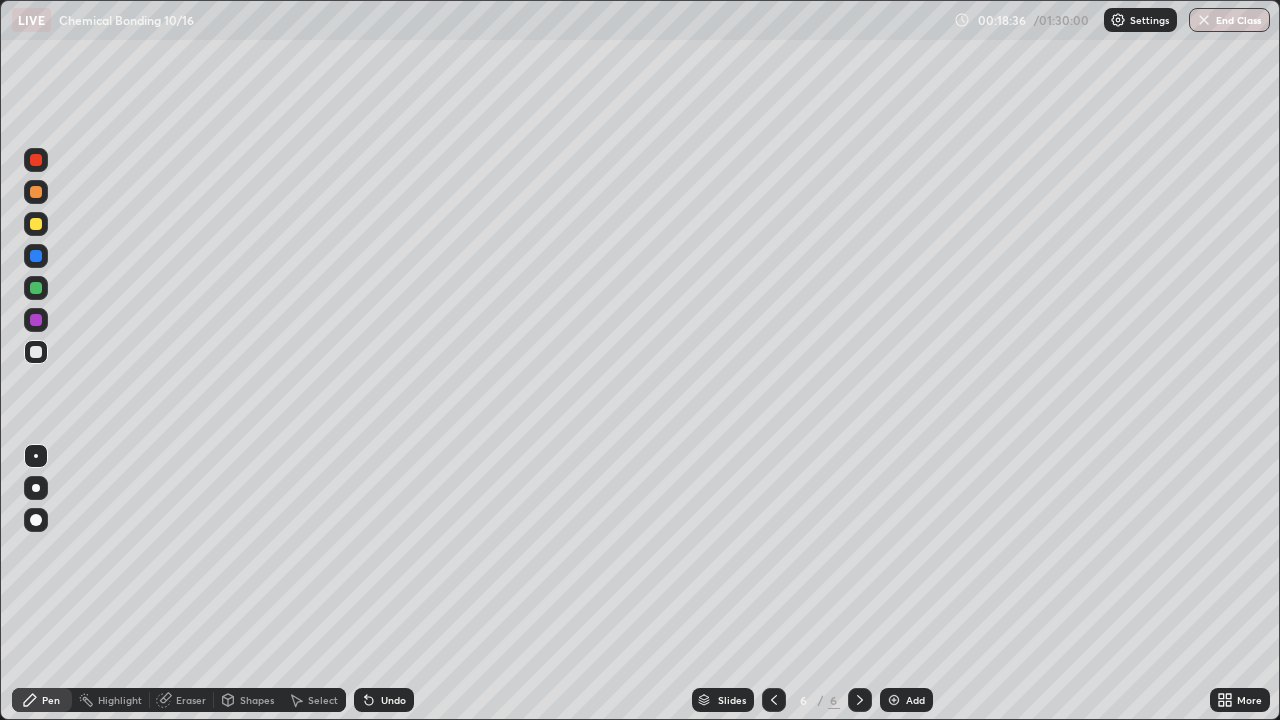 click at bounding box center (36, 224) 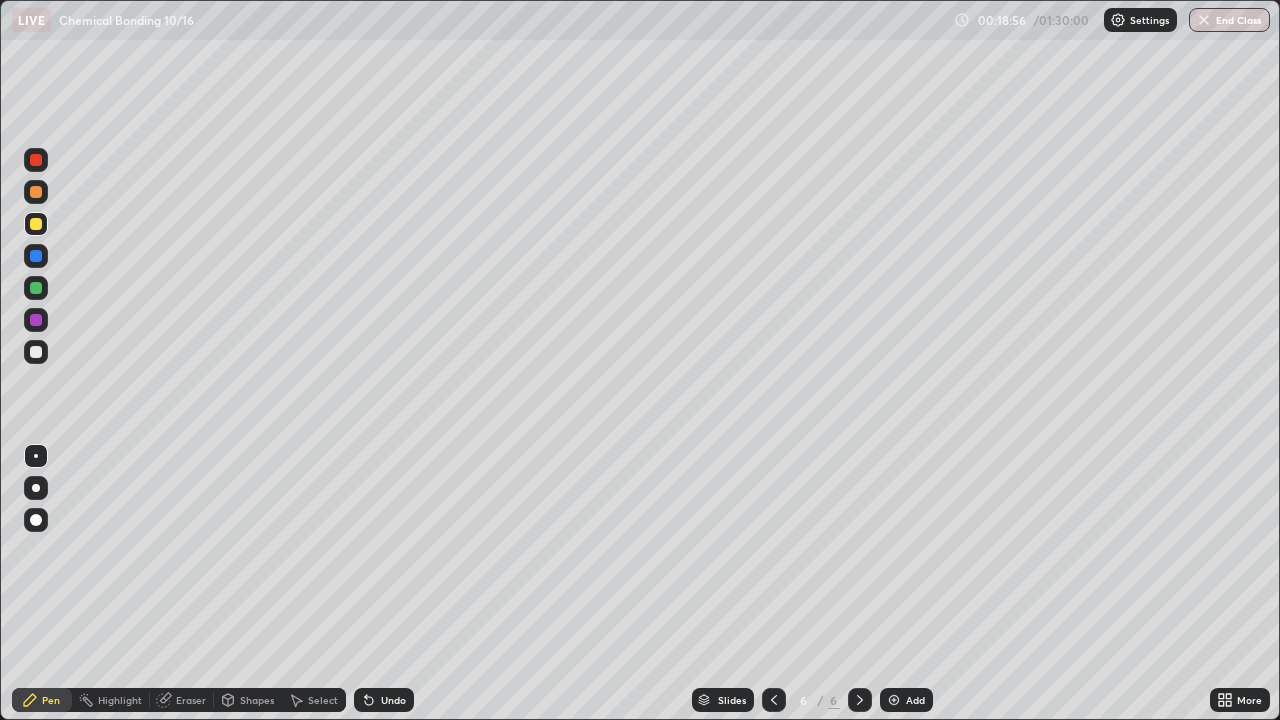 click on "Shapes" at bounding box center (257, 700) 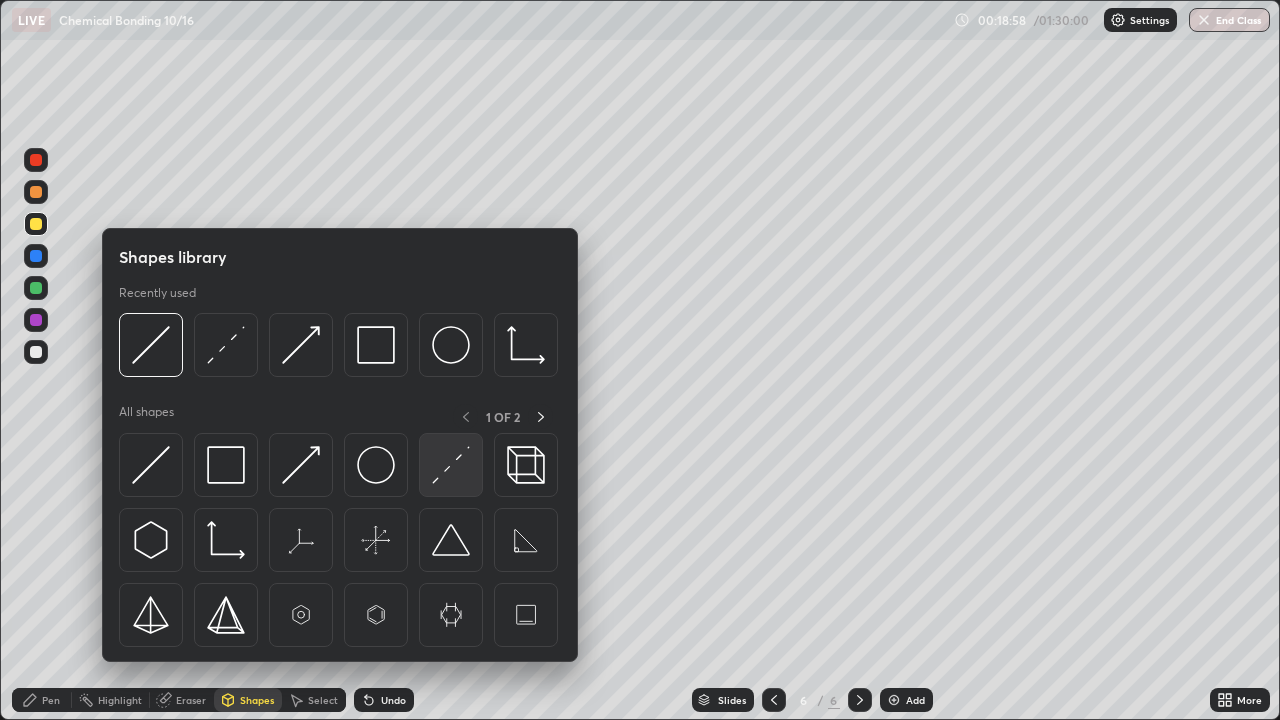 click at bounding box center [451, 465] 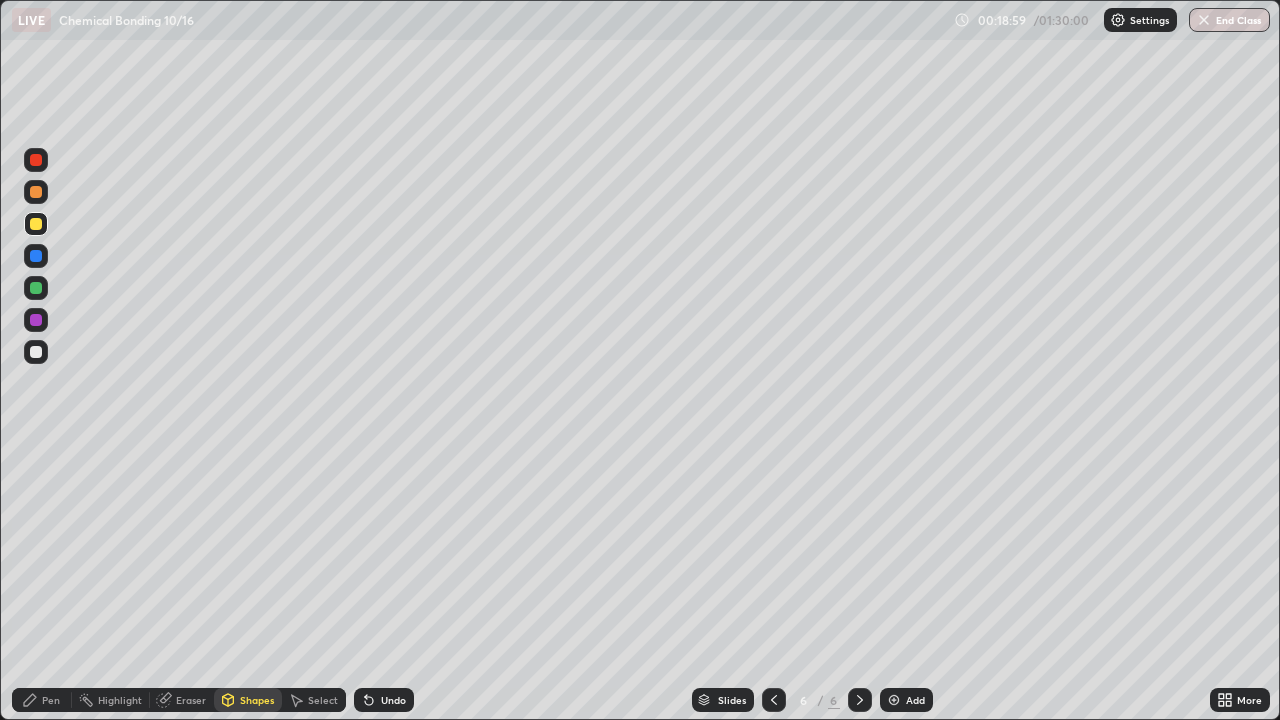 click at bounding box center [36, 288] 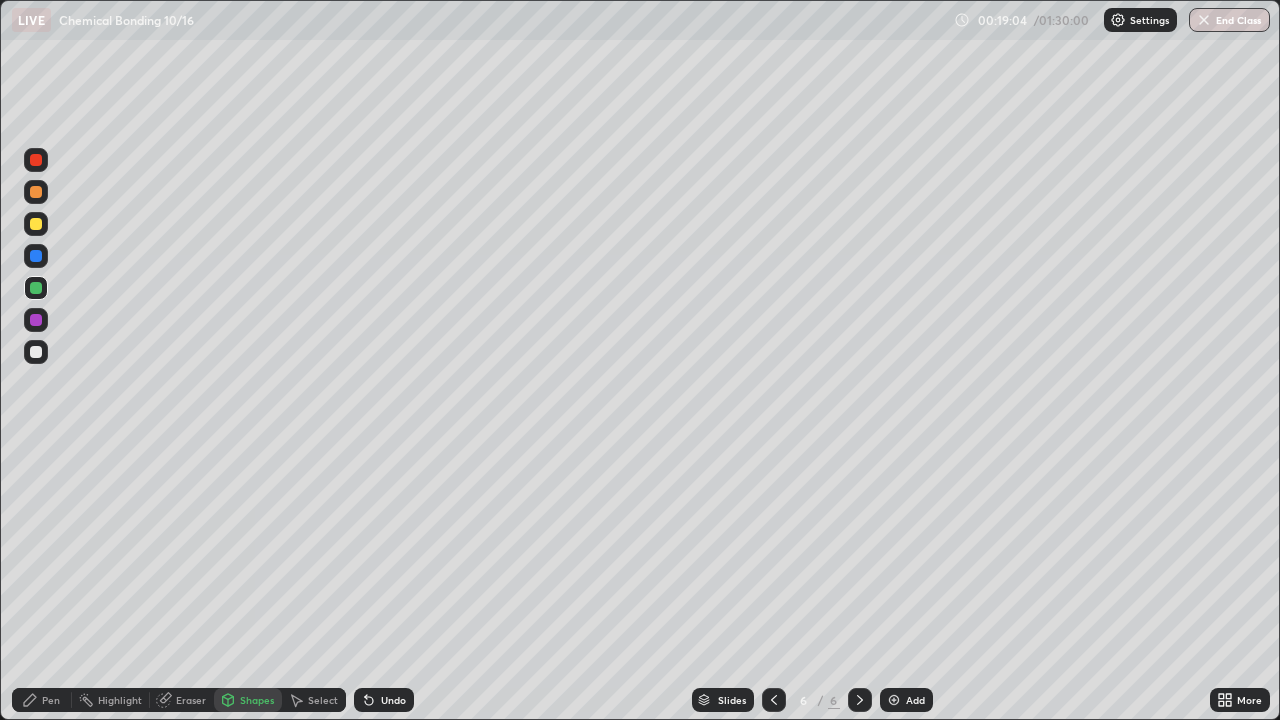 click on "Pen" at bounding box center (42, 700) 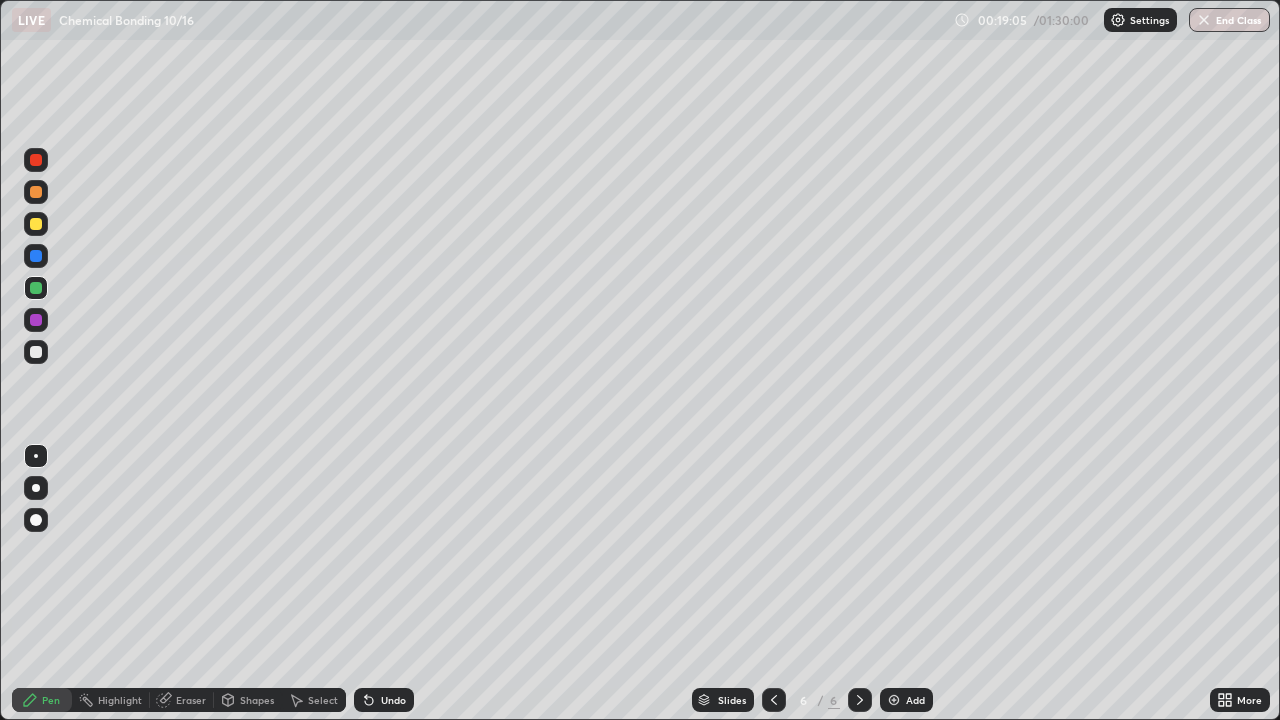 click at bounding box center (36, 288) 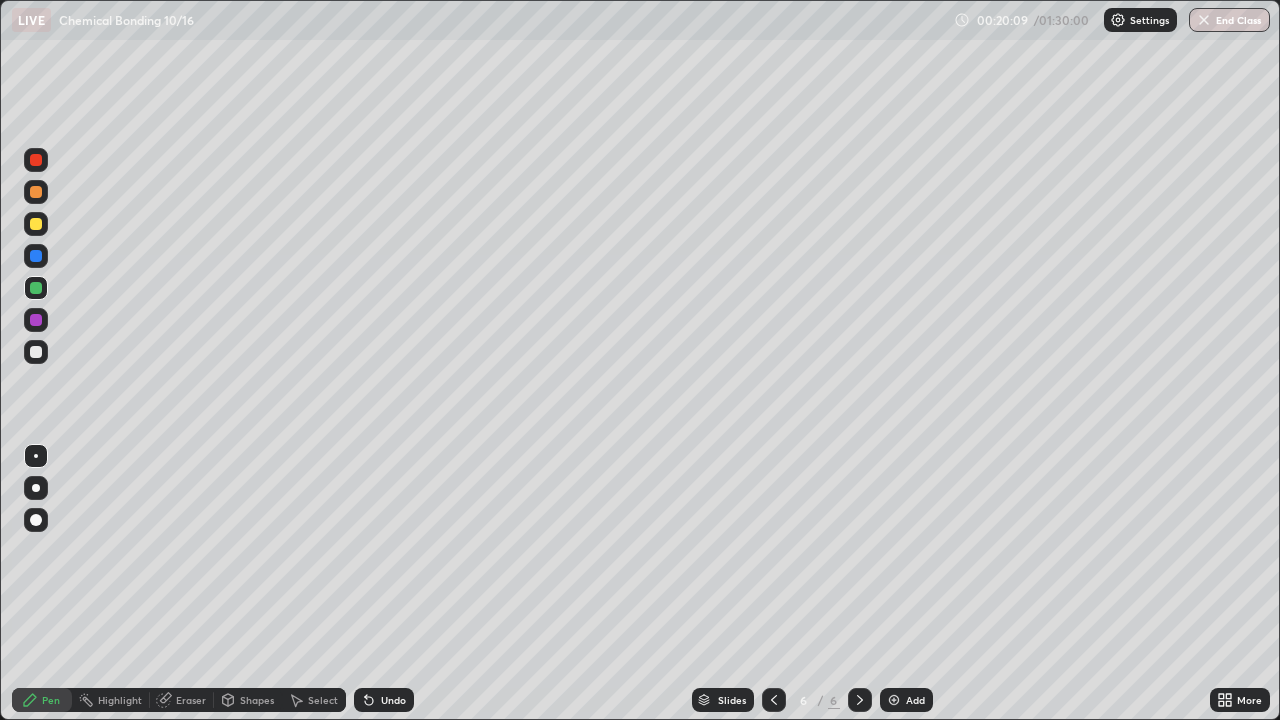 click on "Add" at bounding box center (915, 700) 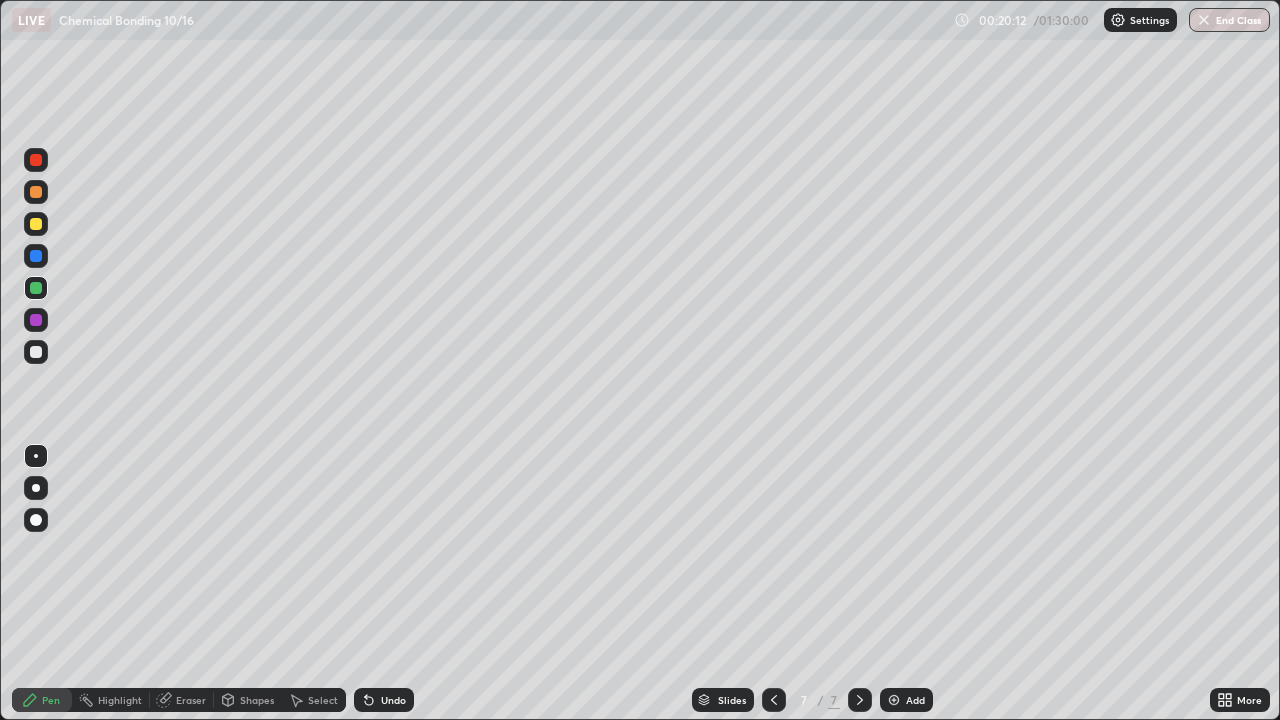 click at bounding box center (36, 224) 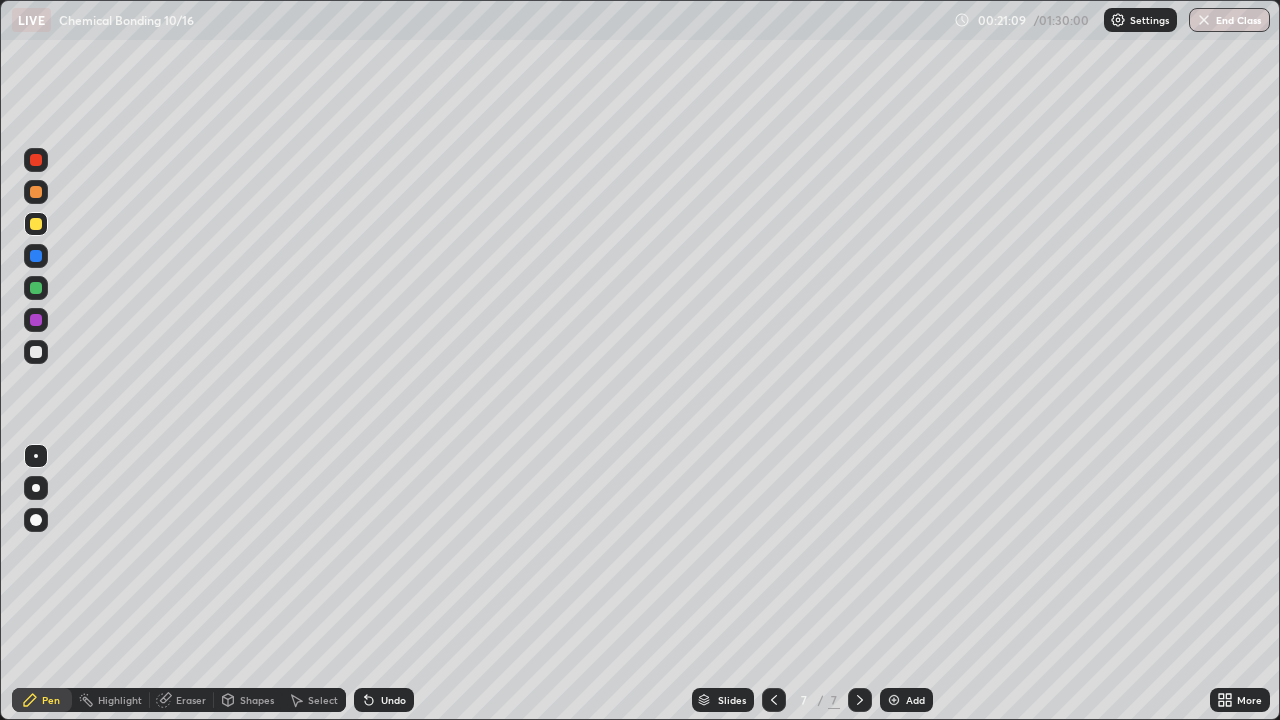 click at bounding box center (36, 288) 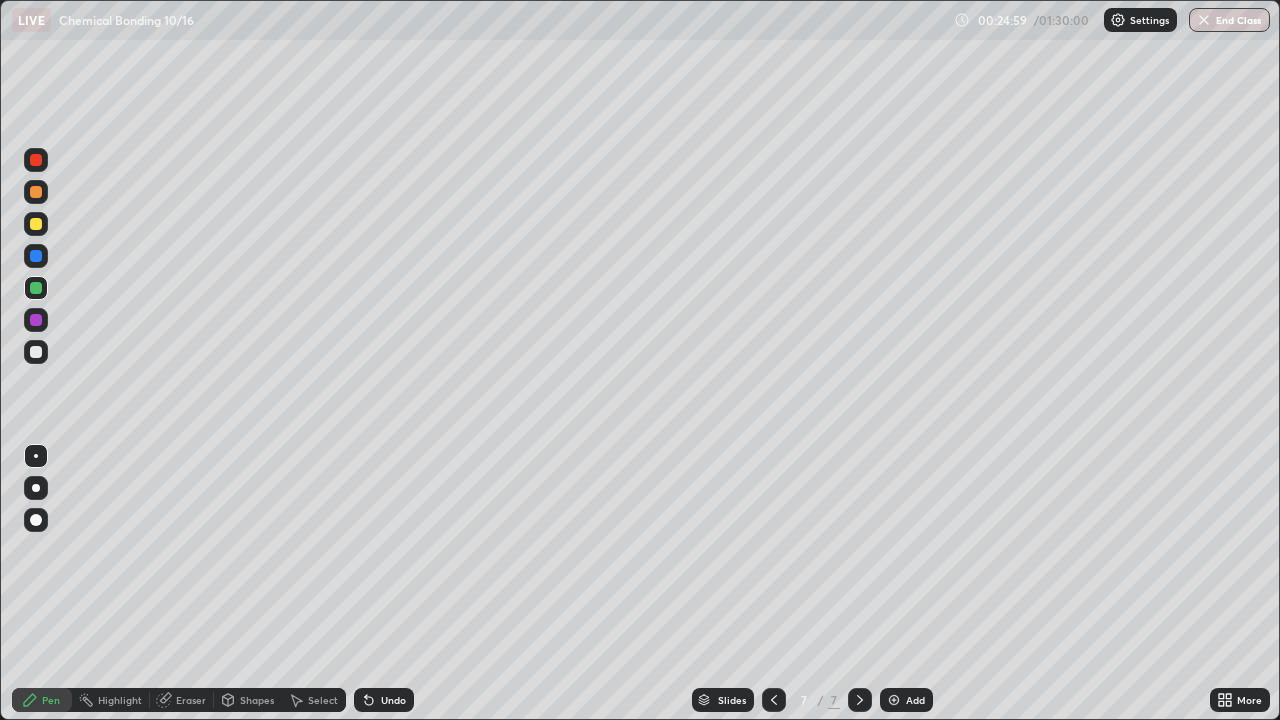 click at bounding box center [36, 352] 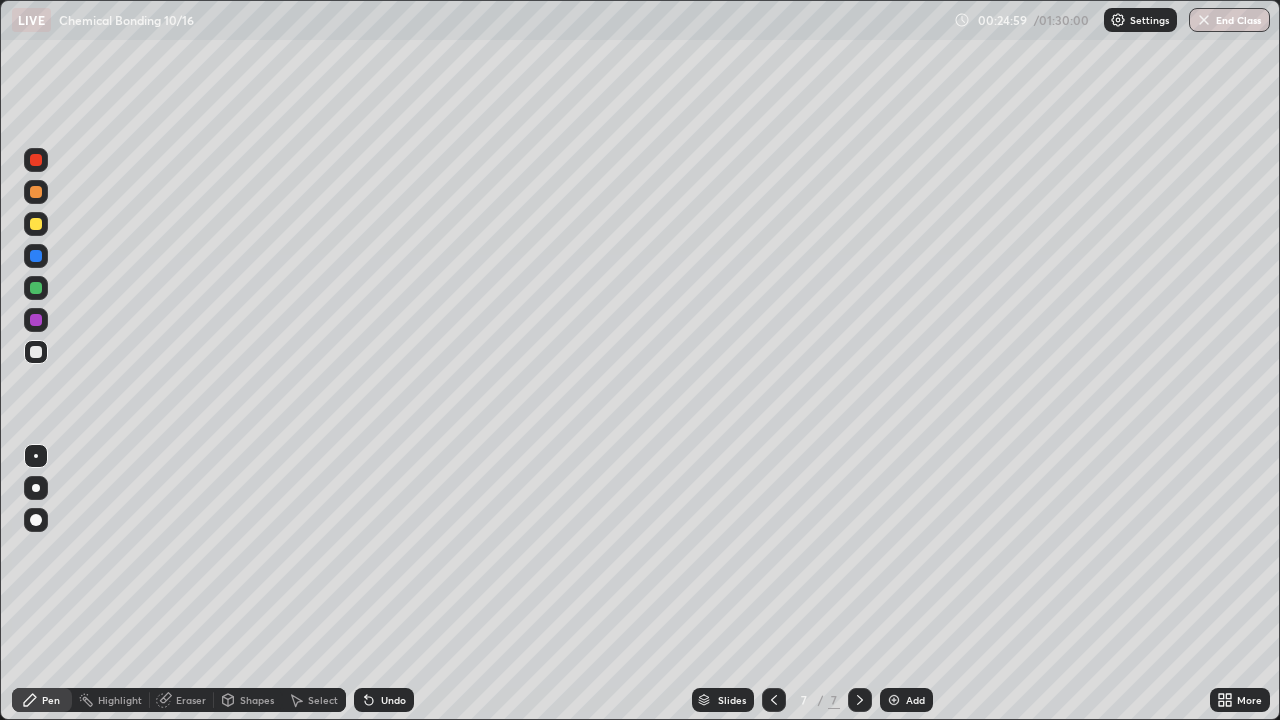 click on "Shapes" at bounding box center [257, 700] 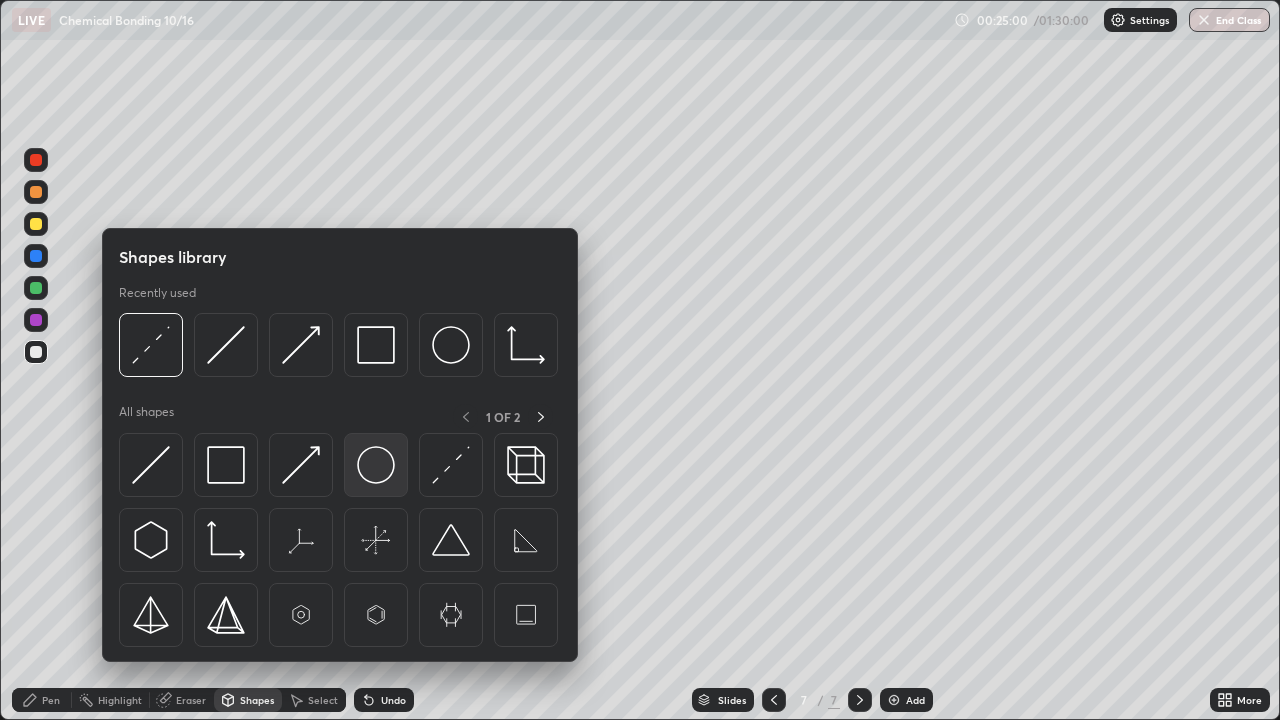 click at bounding box center [376, 465] 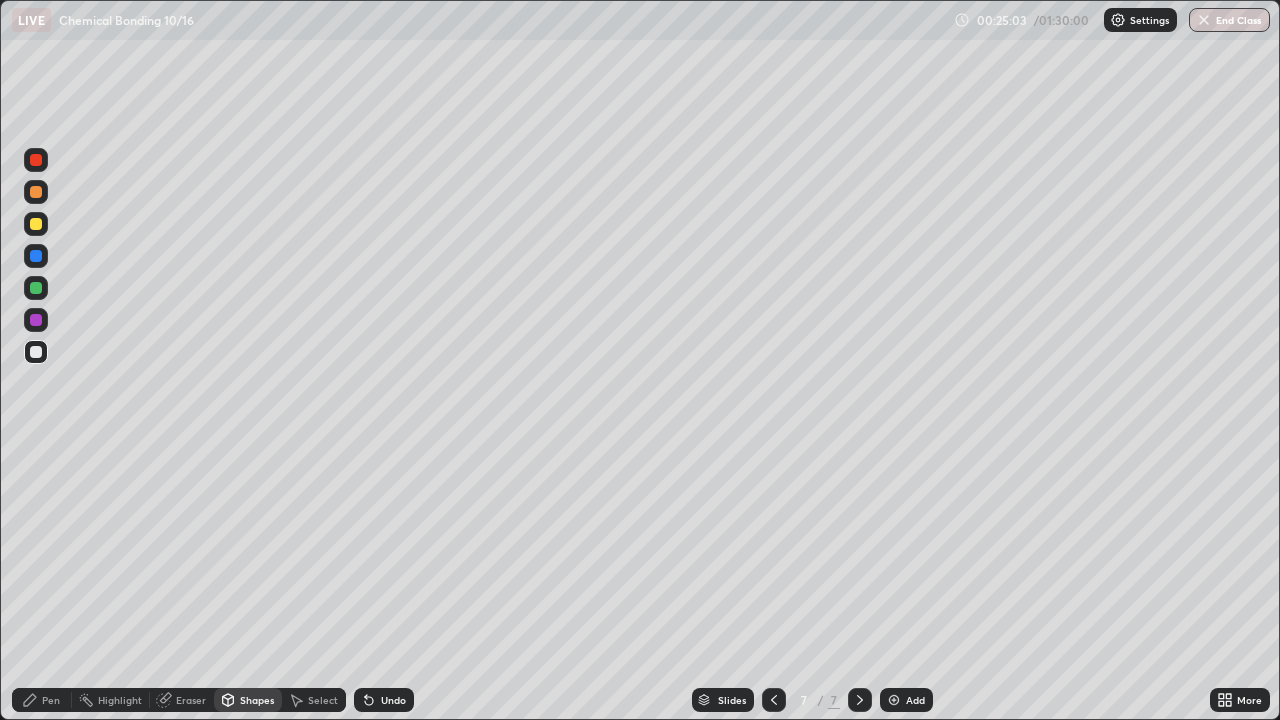 click on "Pen" at bounding box center (51, 700) 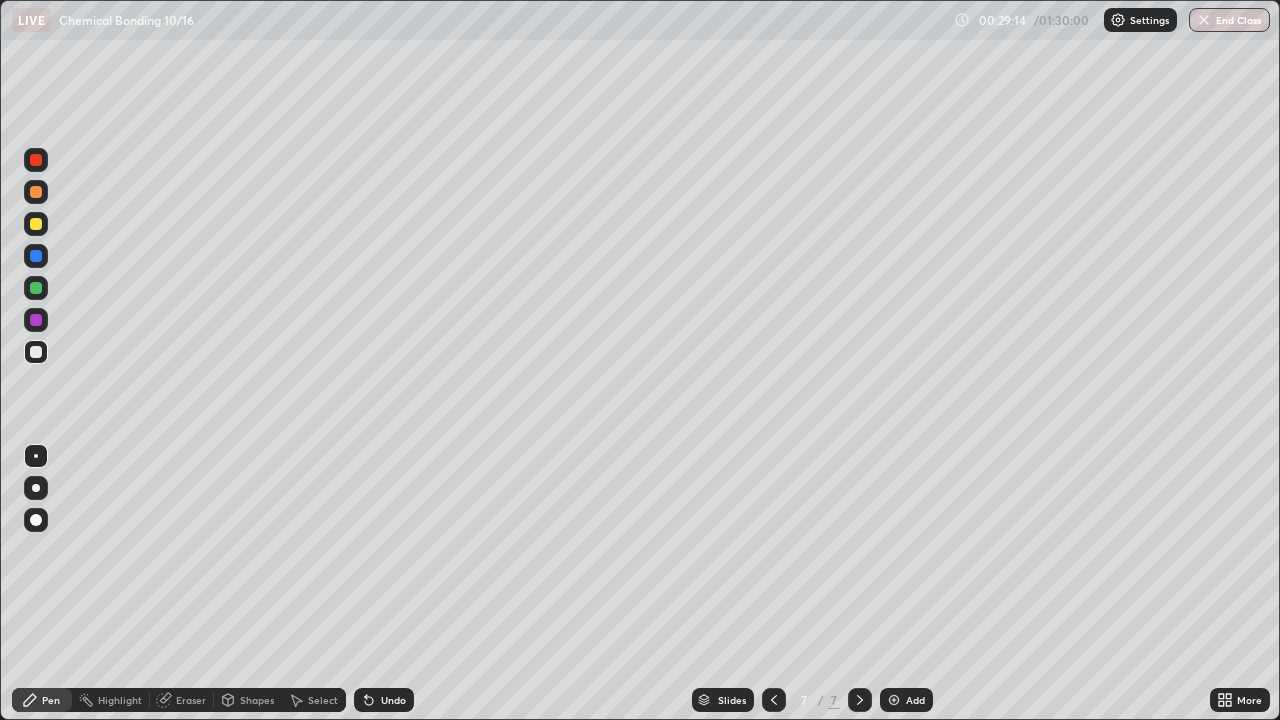 click at bounding box center [894, 700] 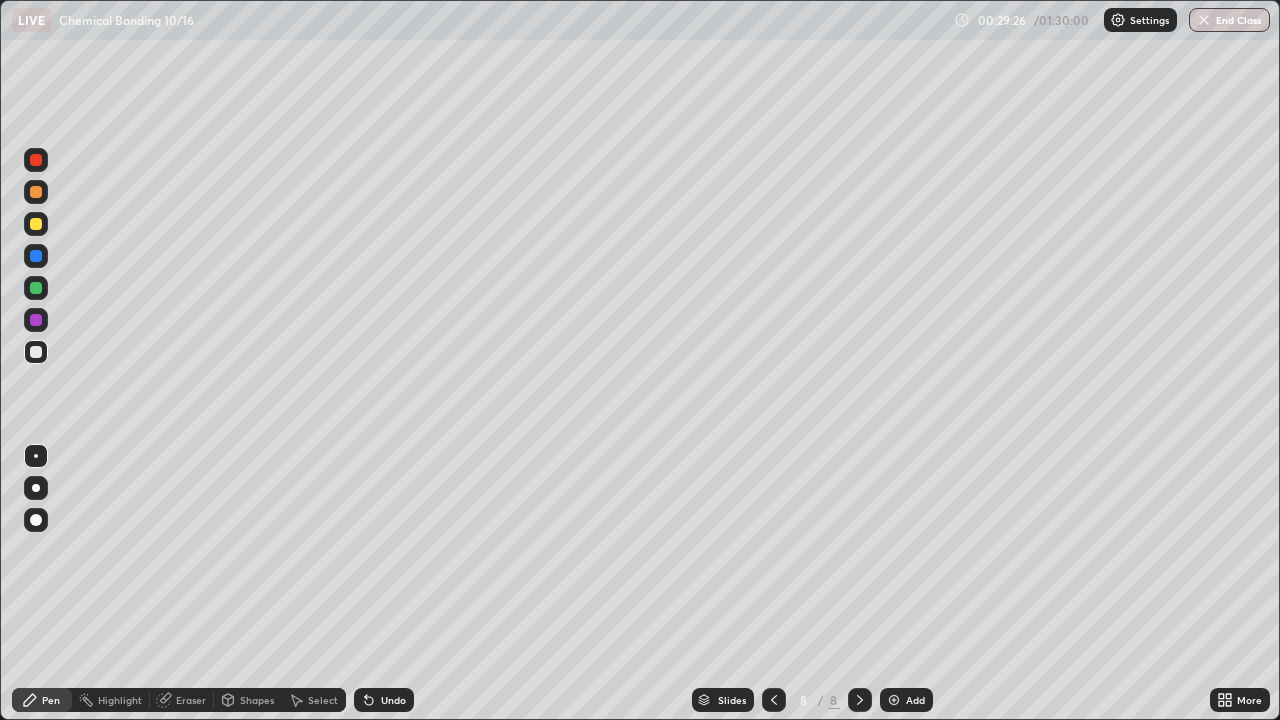 click 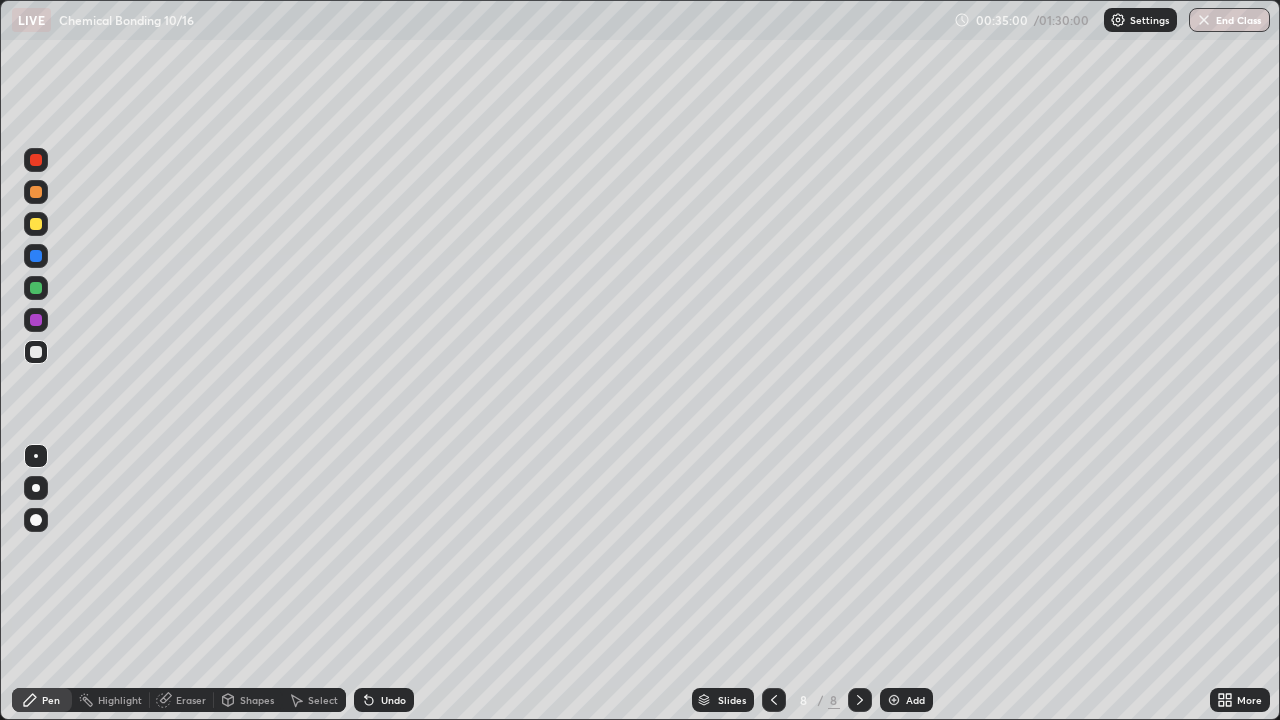 click at bounding box center [36, 288] 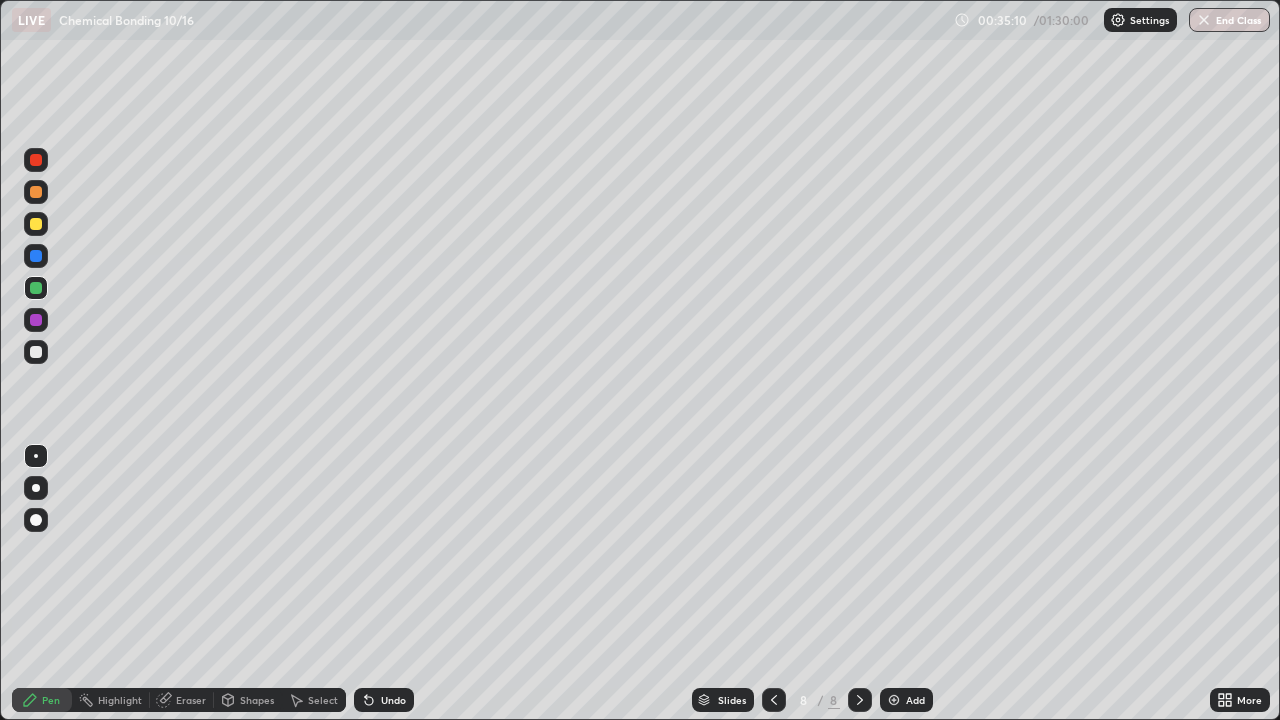 click on "Undo" at bounding box center (393, 700) 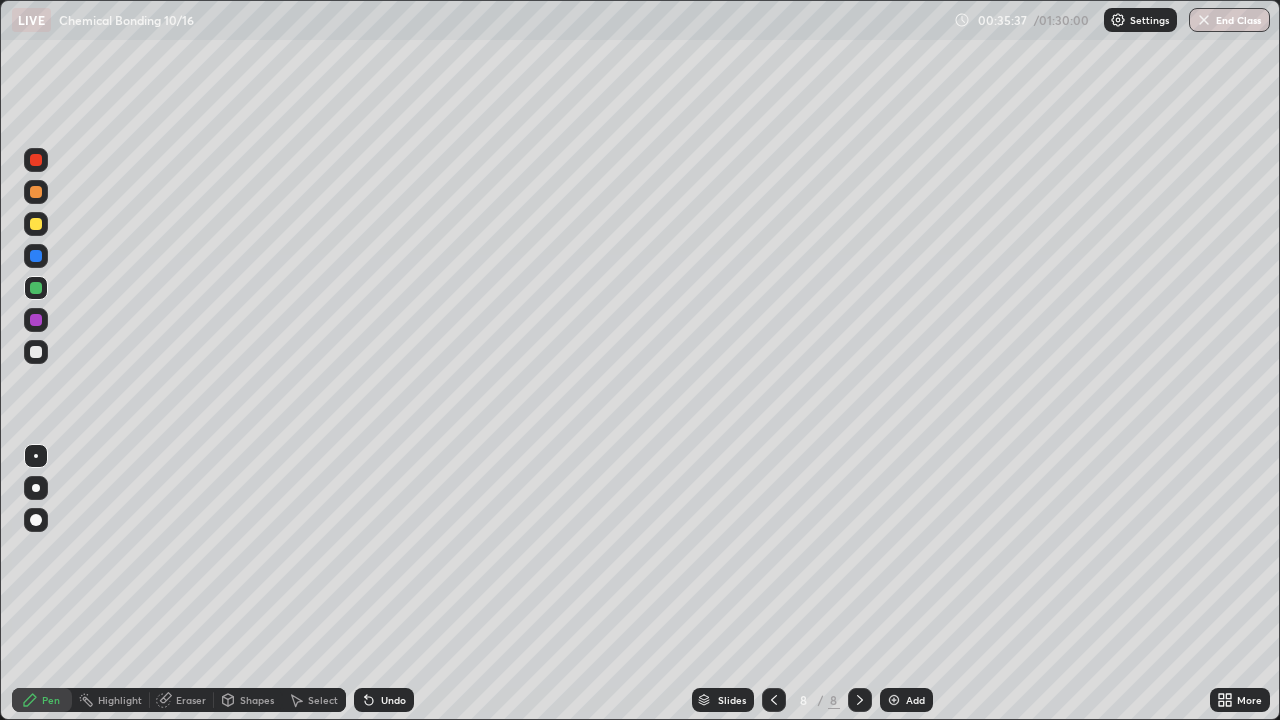 click at bounding box center [36, 352] 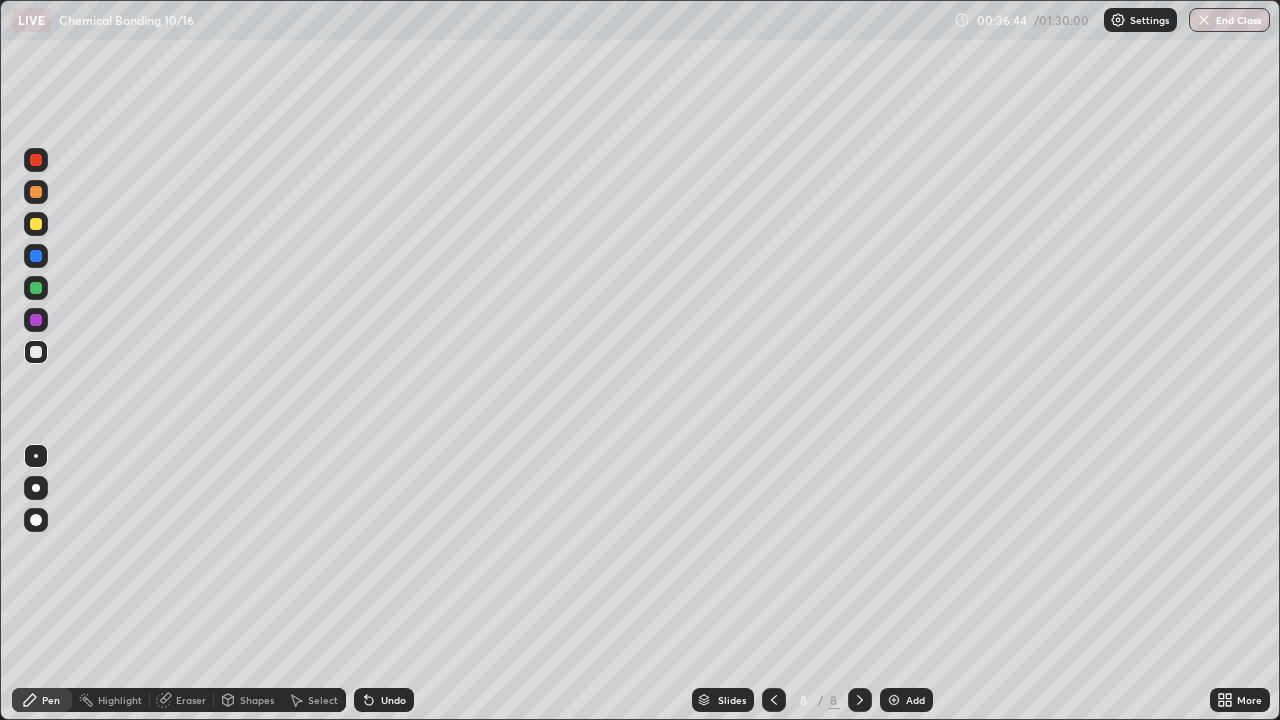 click at bounding box center [36, 288] 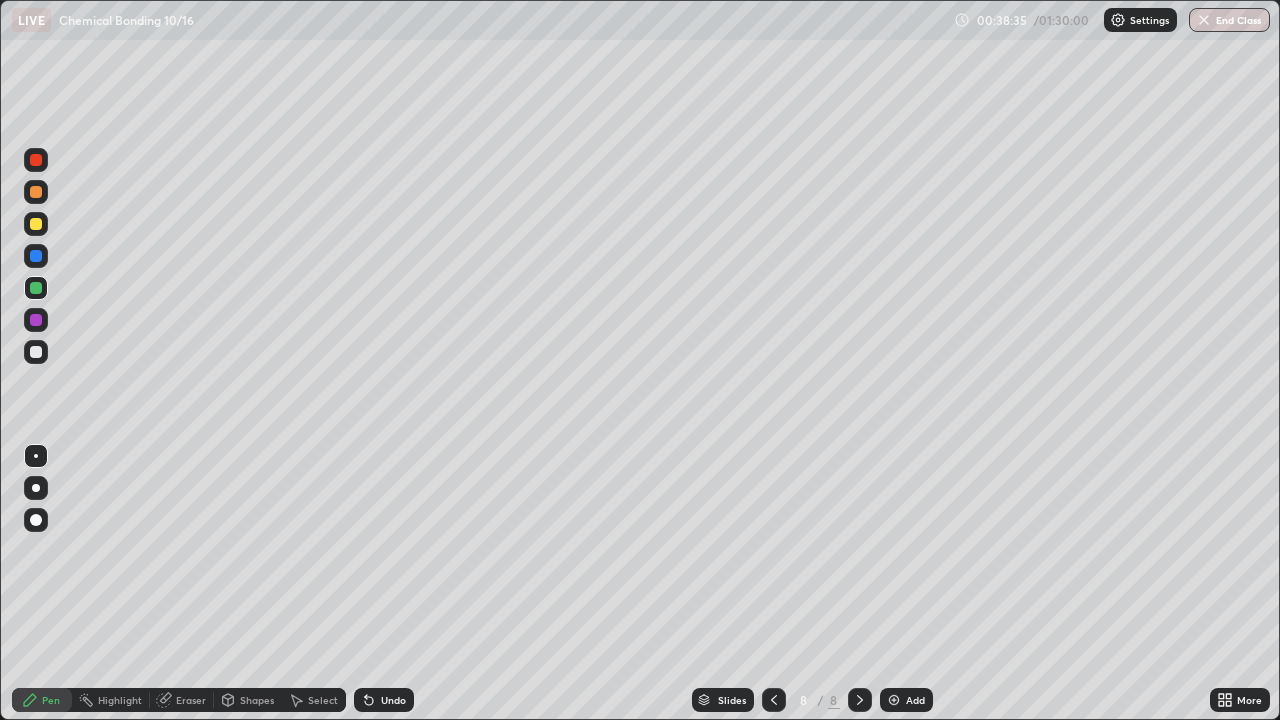 click 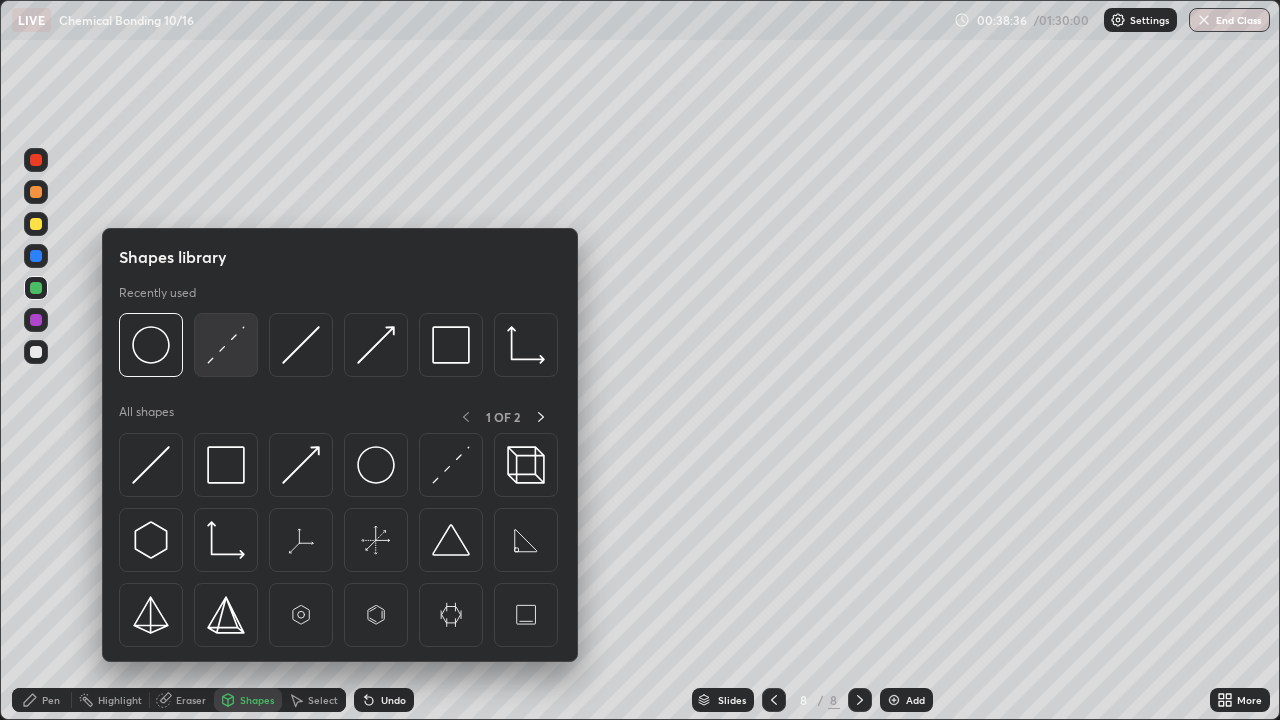 click at bounding box center (226, 345) 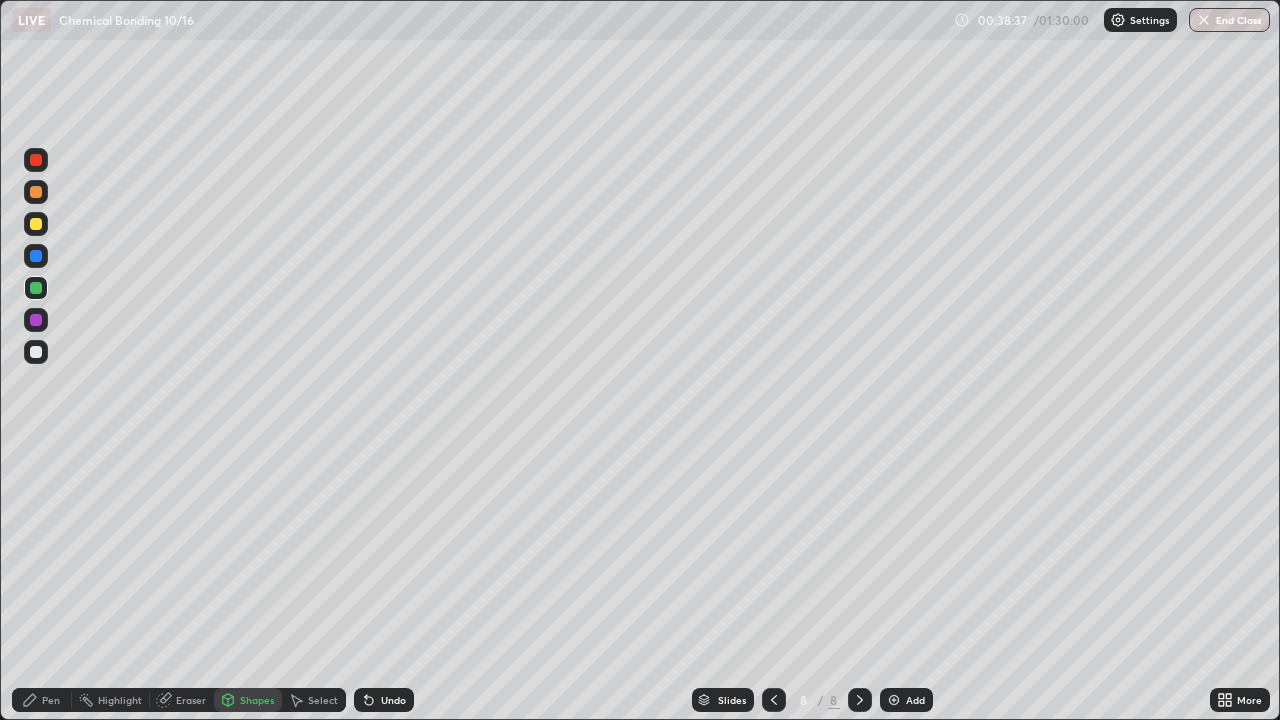 click at bounding box center (36, 320) 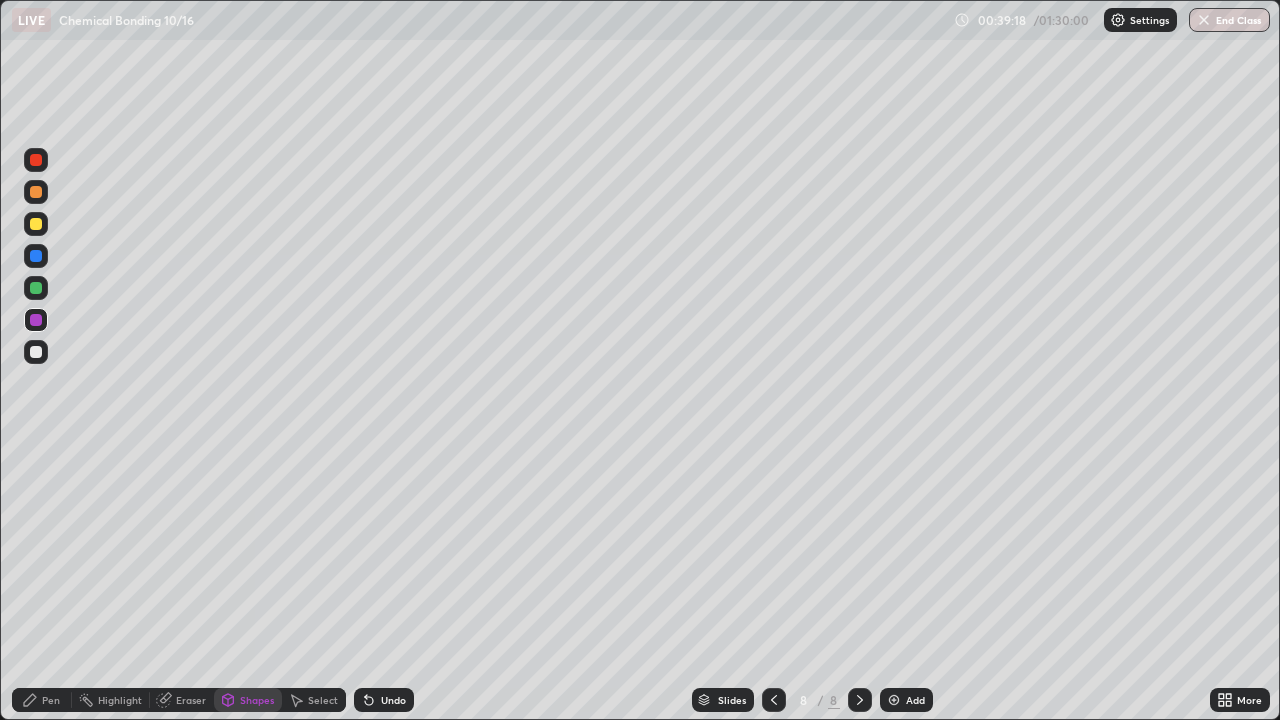 click 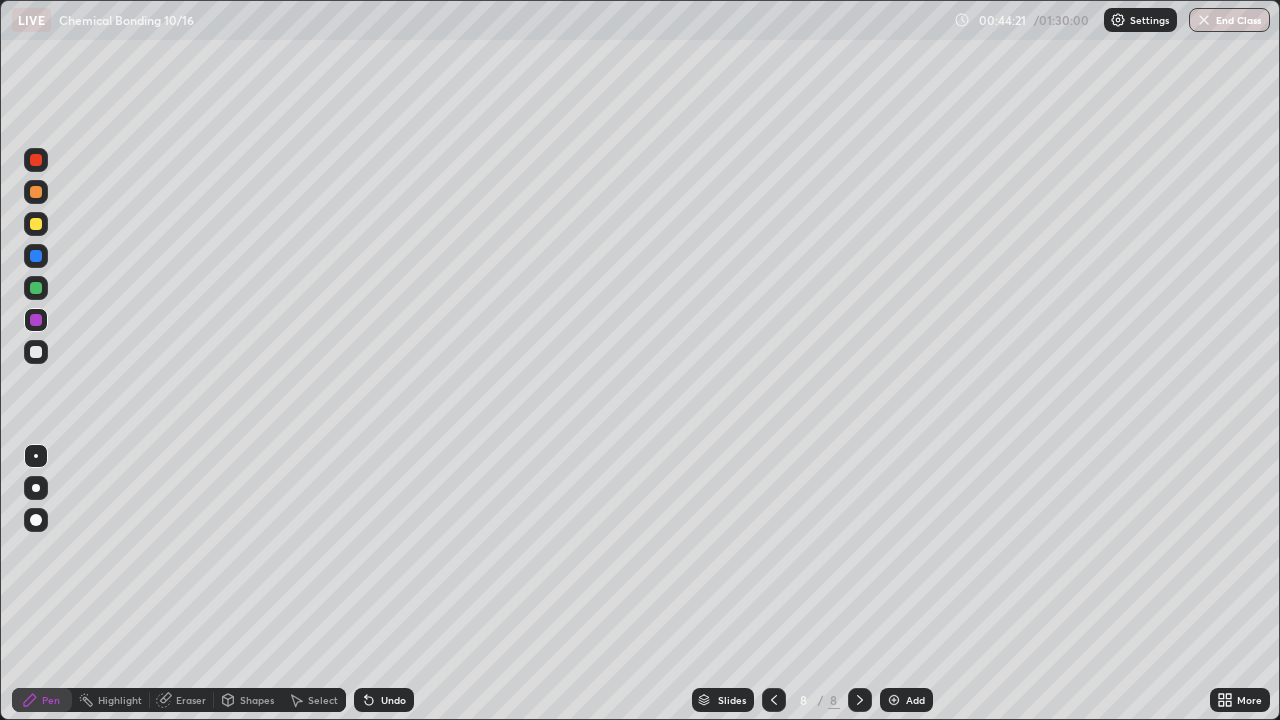 click at bounding box center [36, 352] 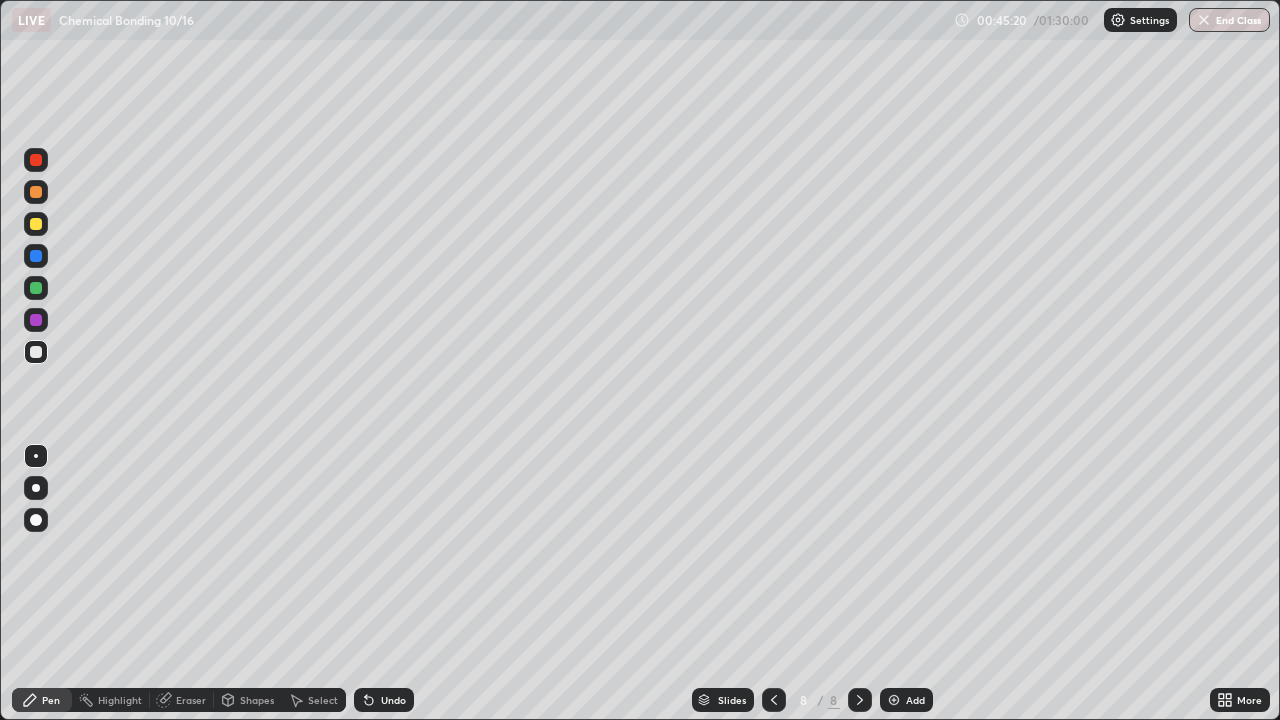 click on "Add" at bounding box center [915, 700] 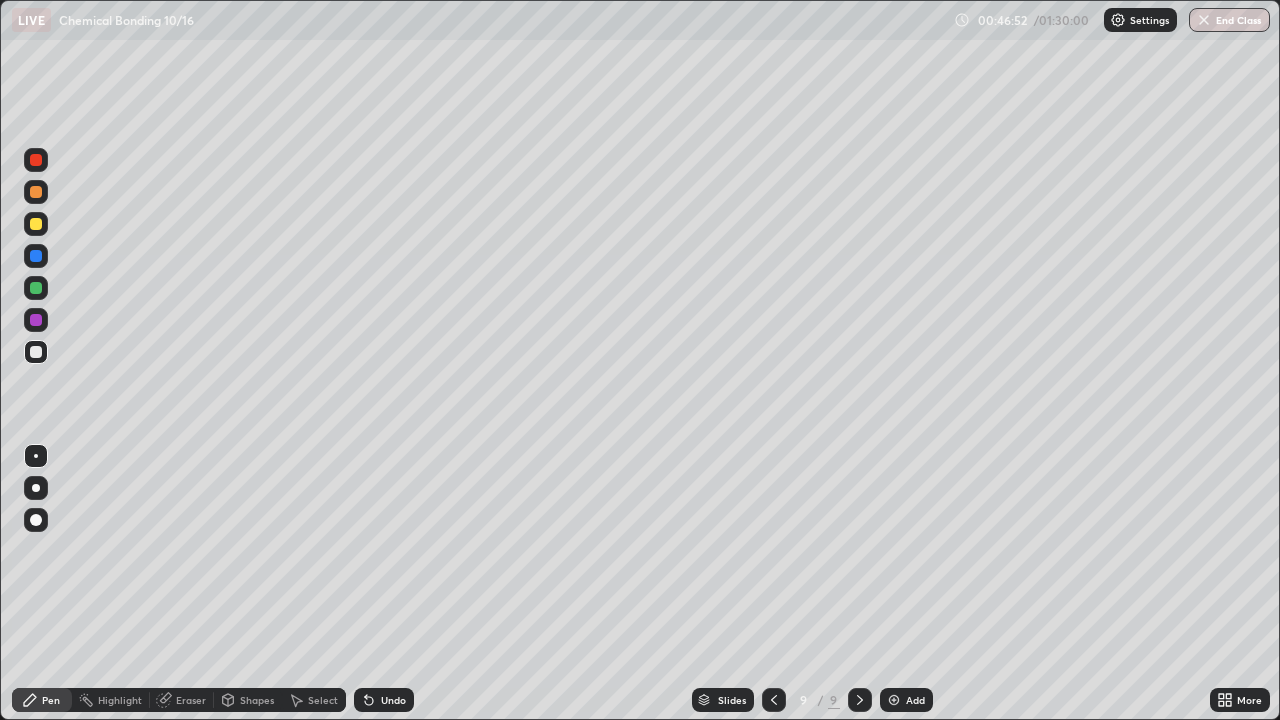 click at bounding box center [36, 224] 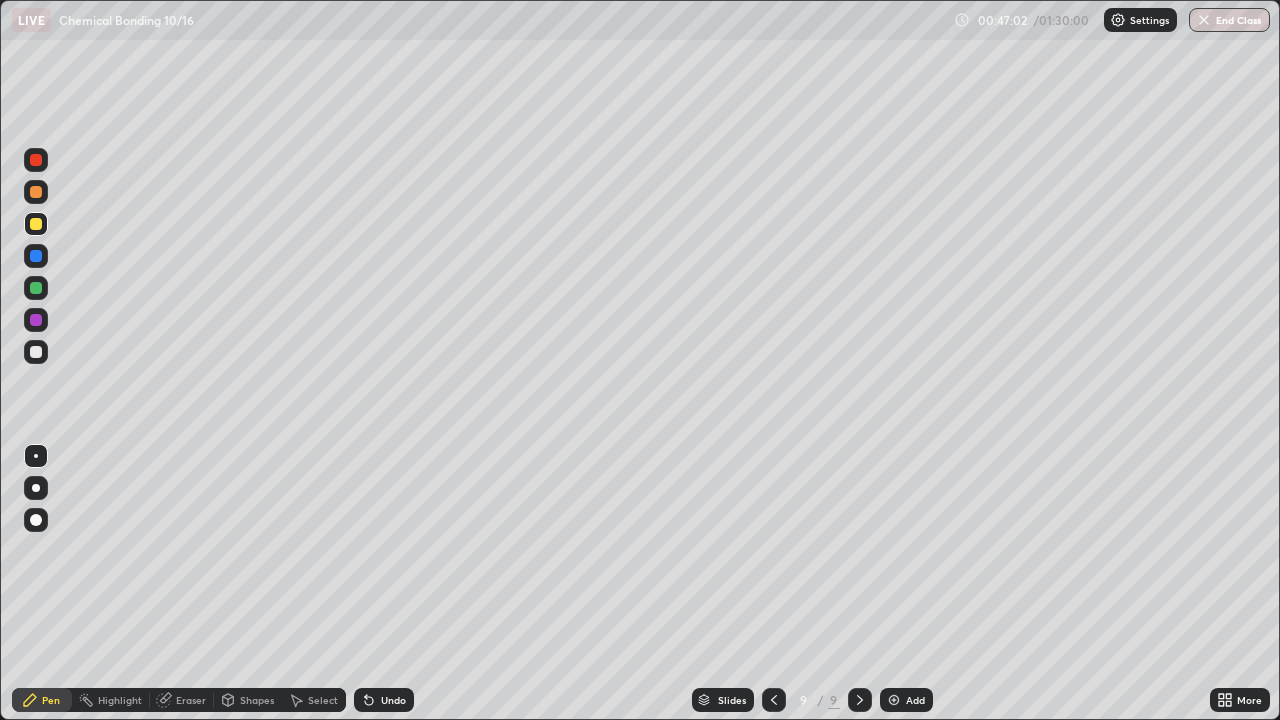 click on "Shapes" at bounding box center (257, 700) 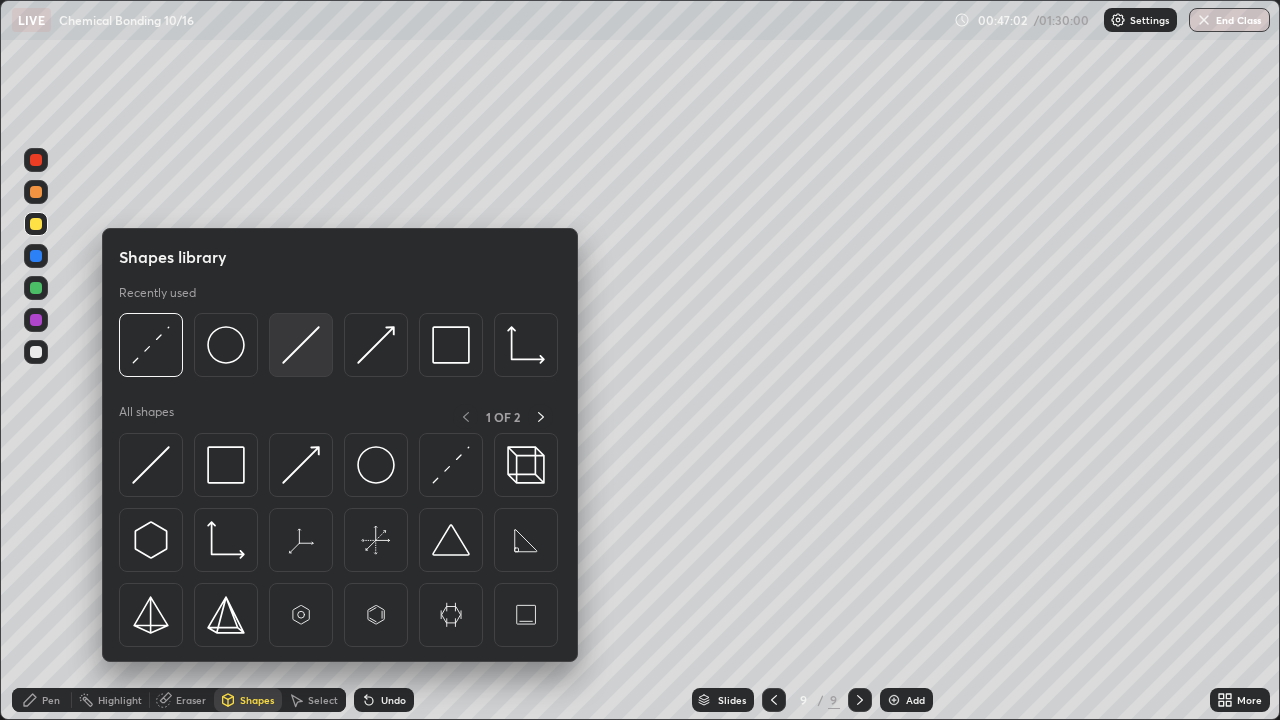 click at bounding box center [301, 345] 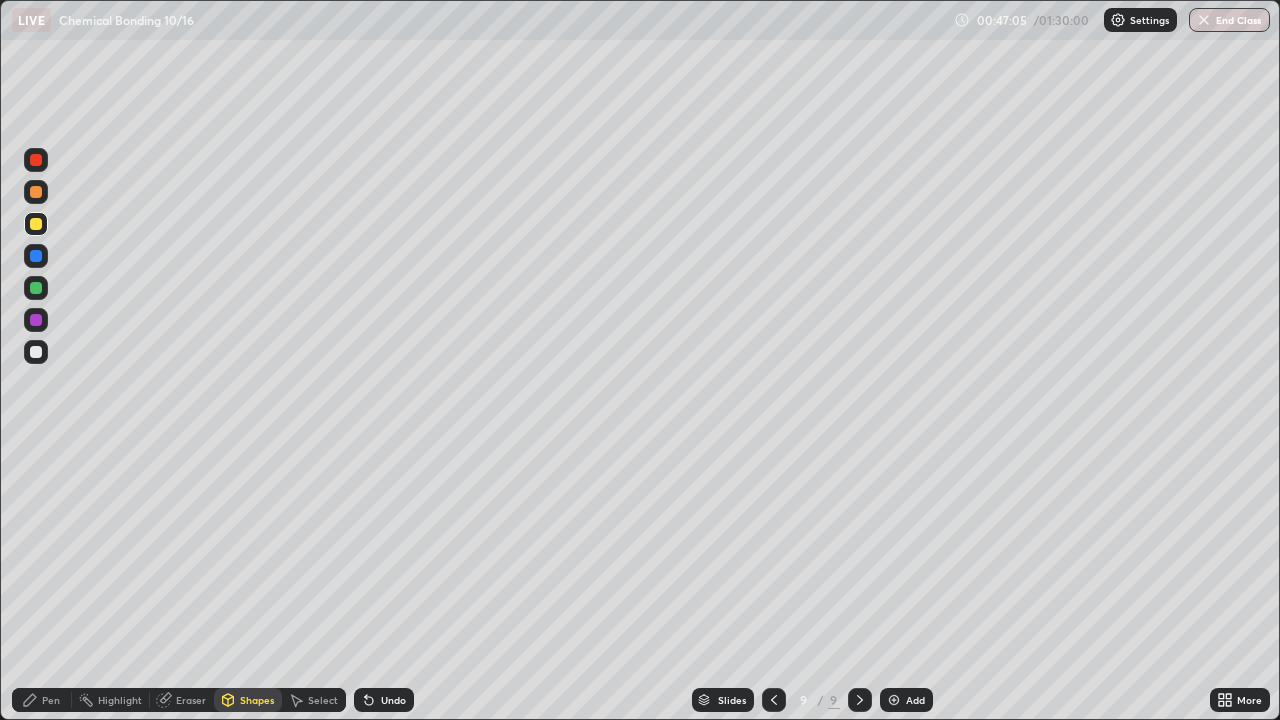 click on "Pen" at bounding box center [51, 700] 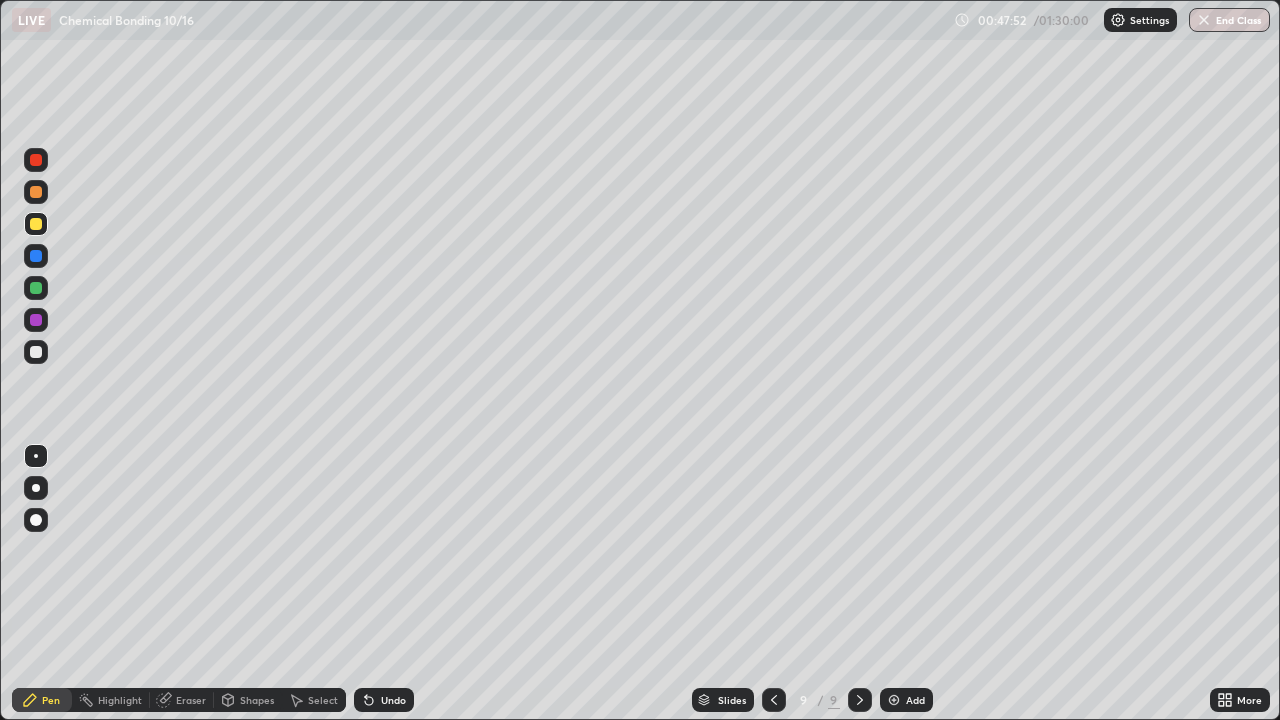 click at bounding box center (36, 352) 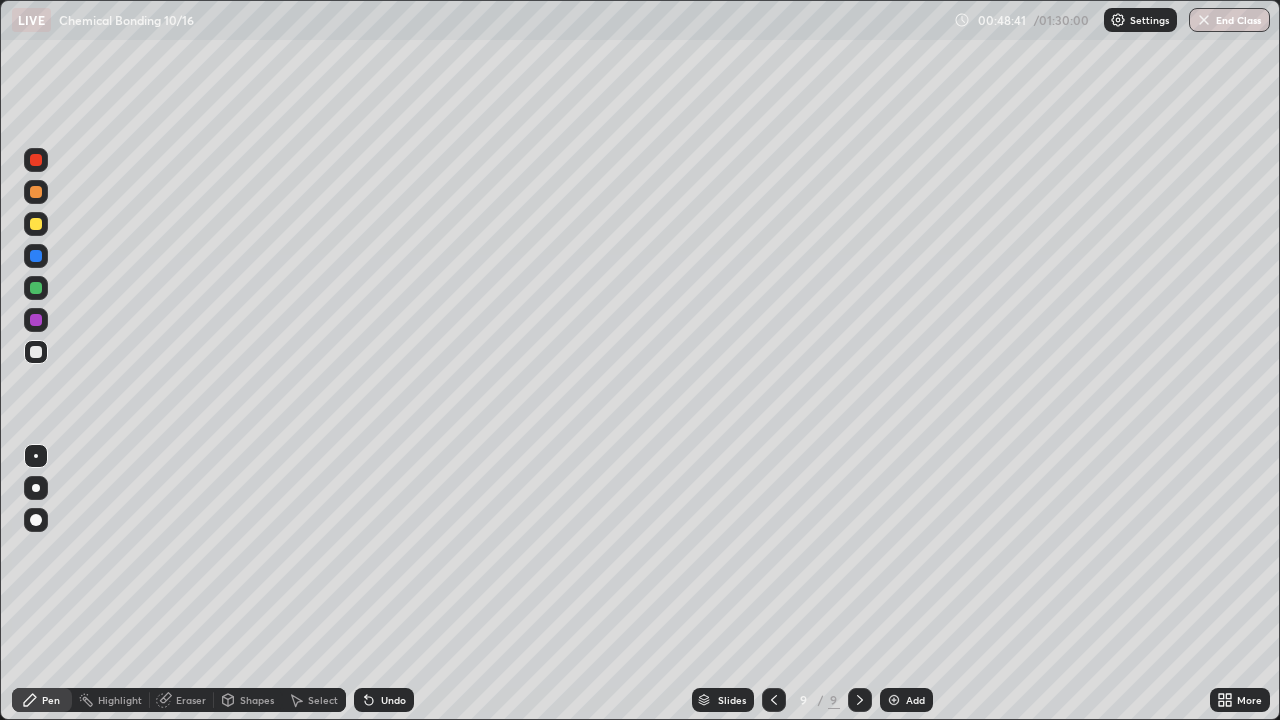 click on "Select" at bounding box center (323, 700) 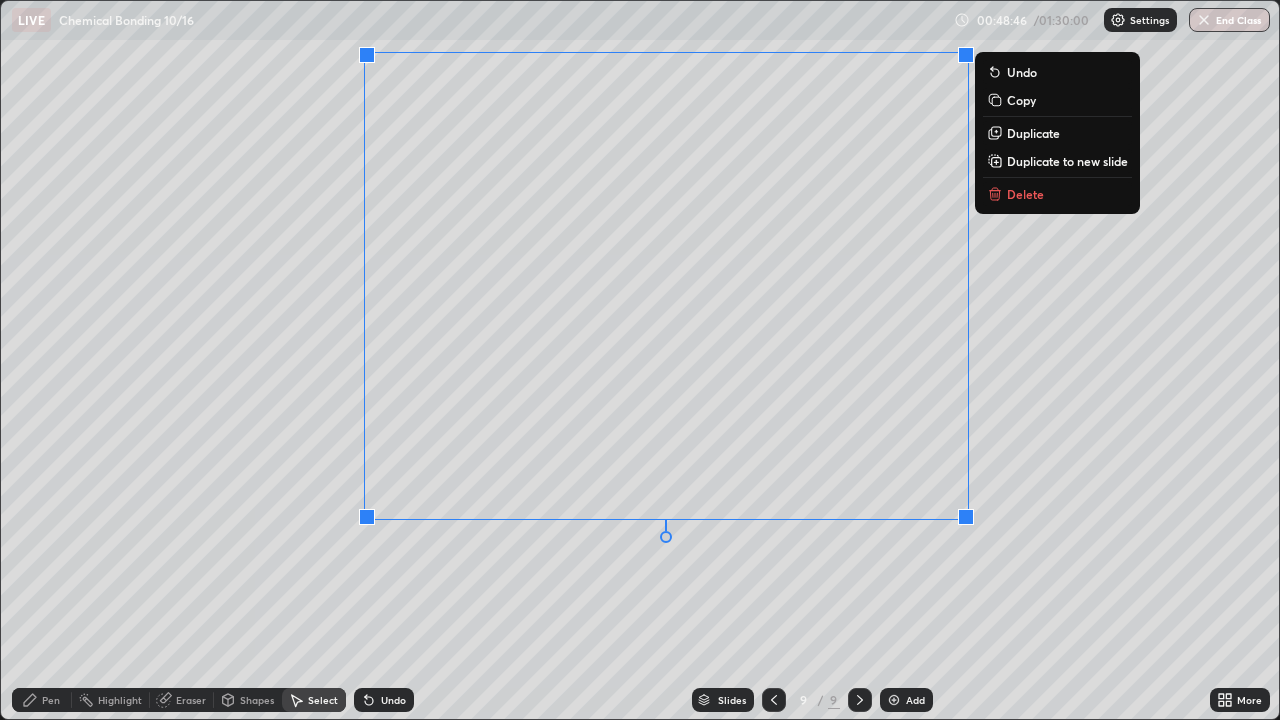 click on "Delete" at bounding box center [1025, 194] 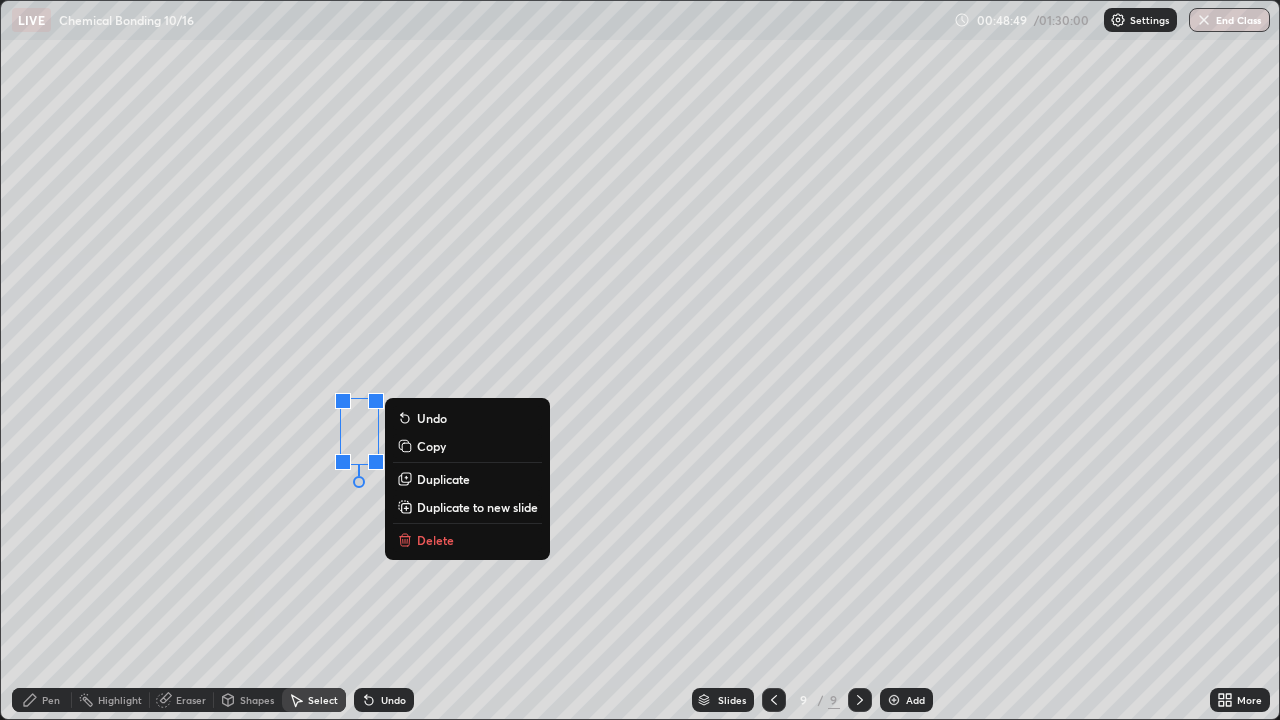 click on "Delete" at bounding box center [467, 540] 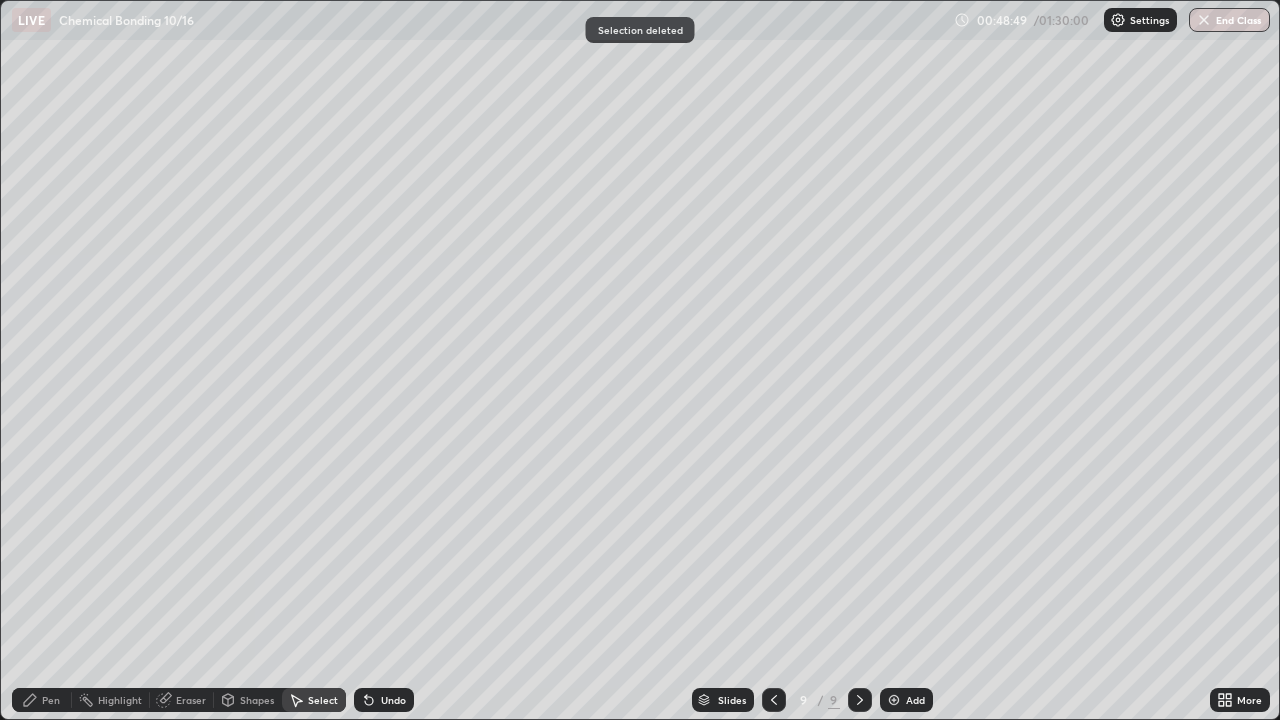click on "Pen" at bounding box center [51, 700] 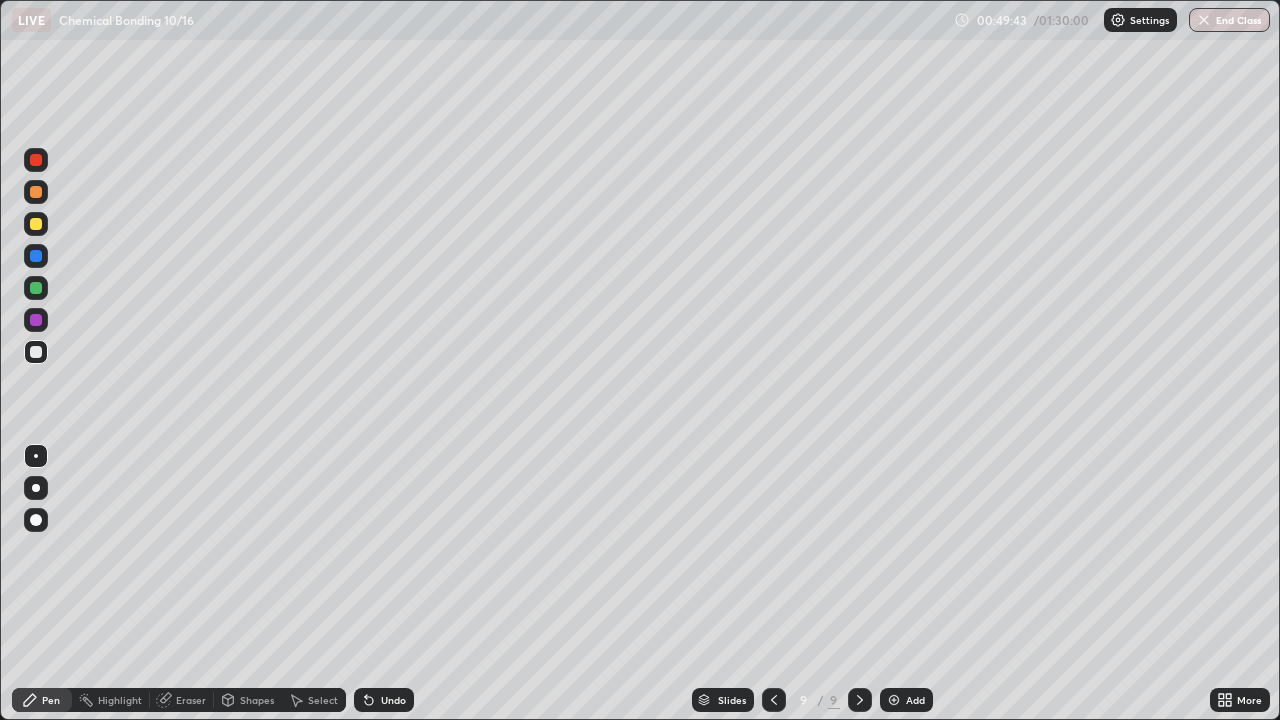 click at bounding box center [36, 352] 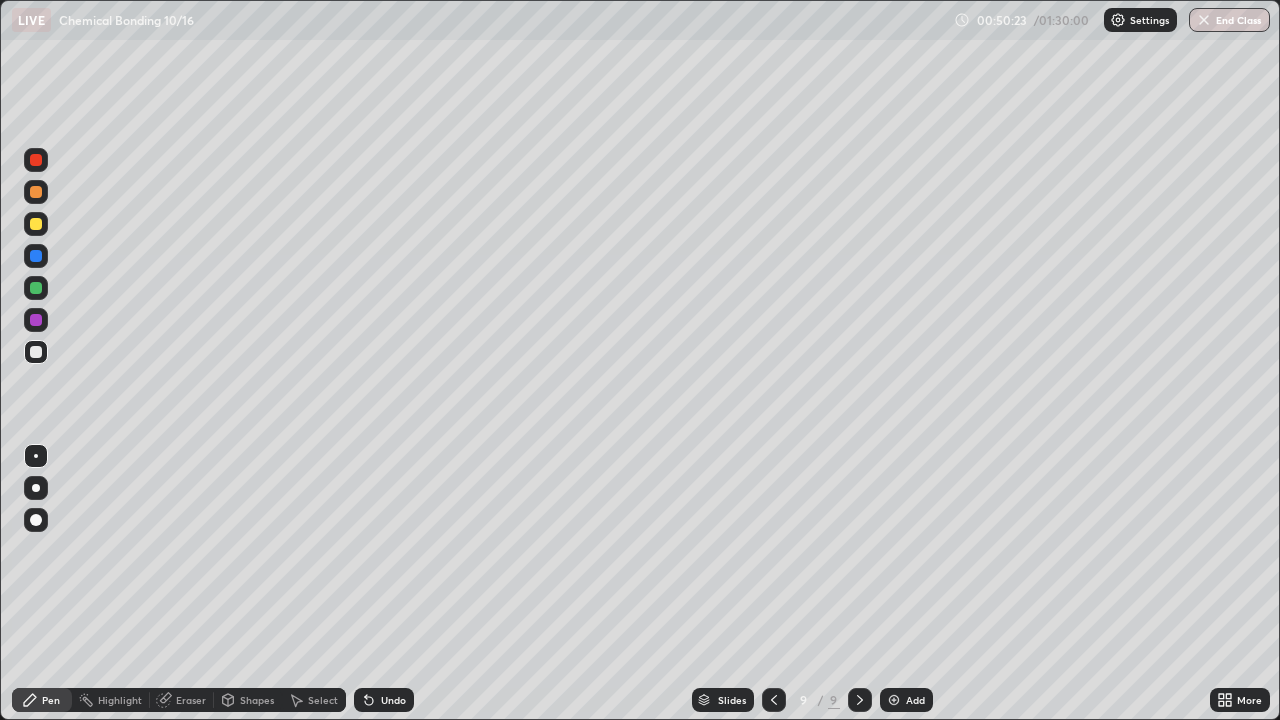 click at bounding box center [36, 352] 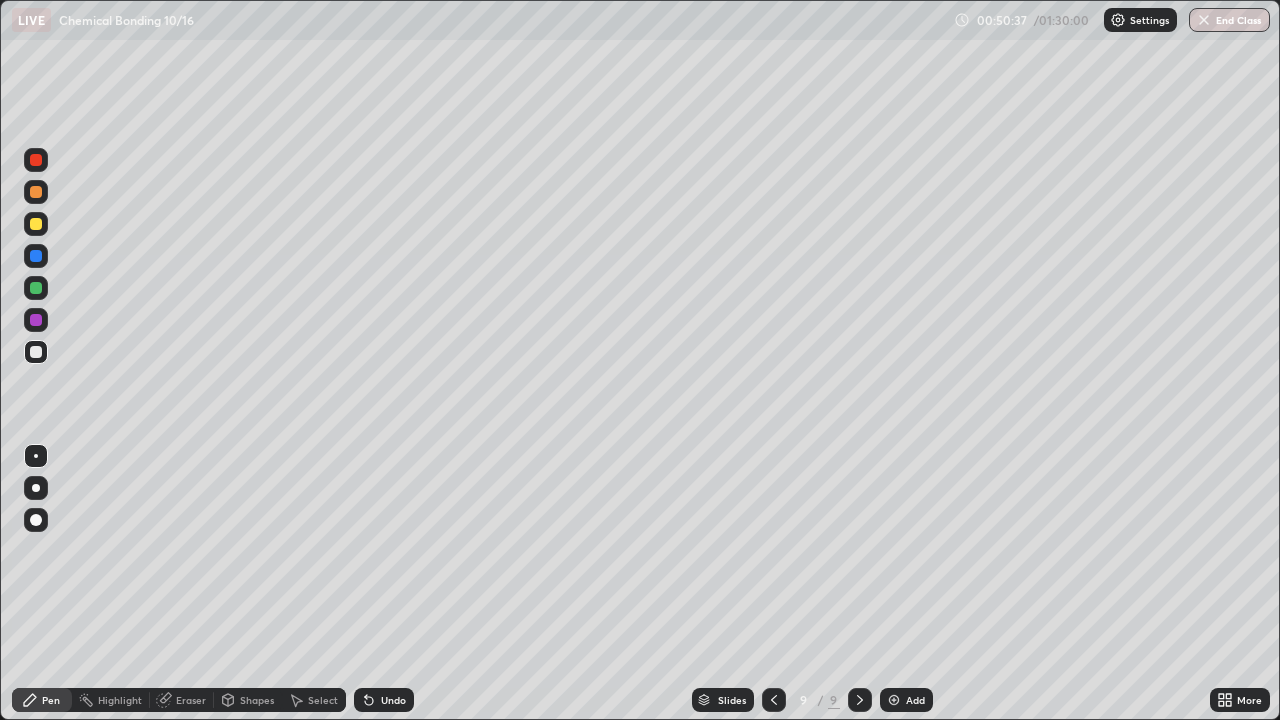click on "Eraser" at bounding box center (191, 700) 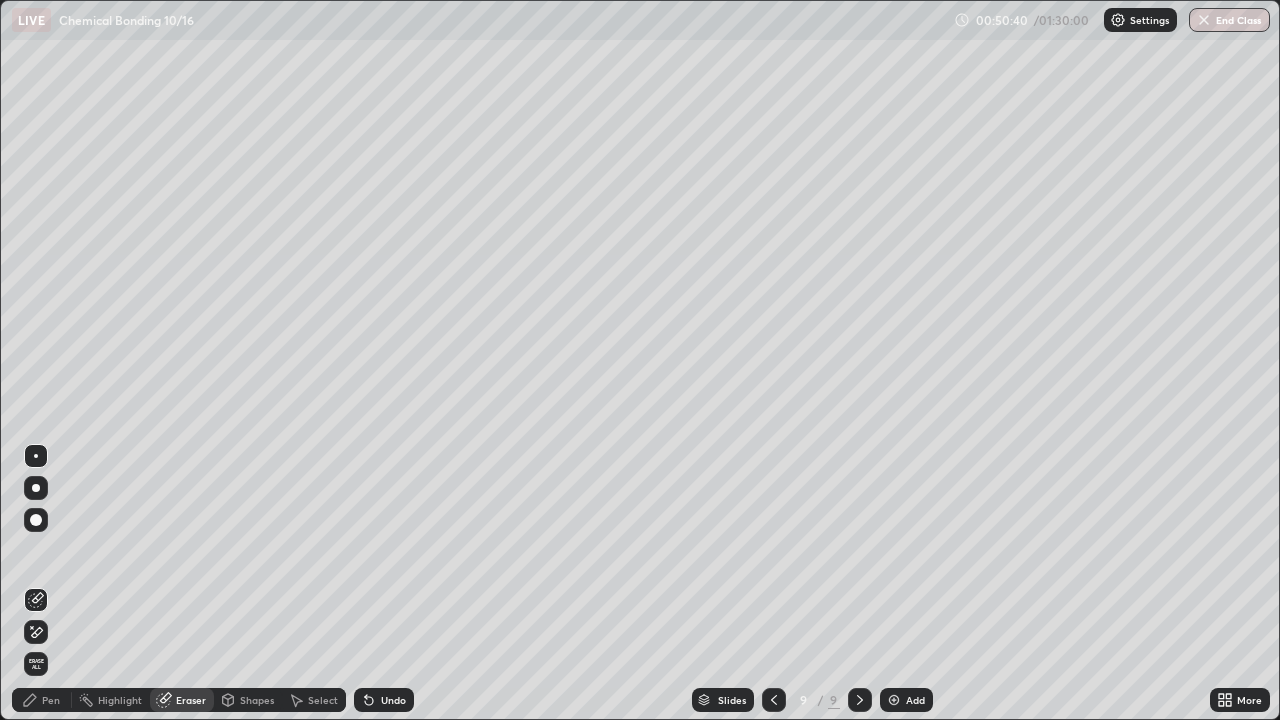click on "Pen" at bounding box center (42, 700) 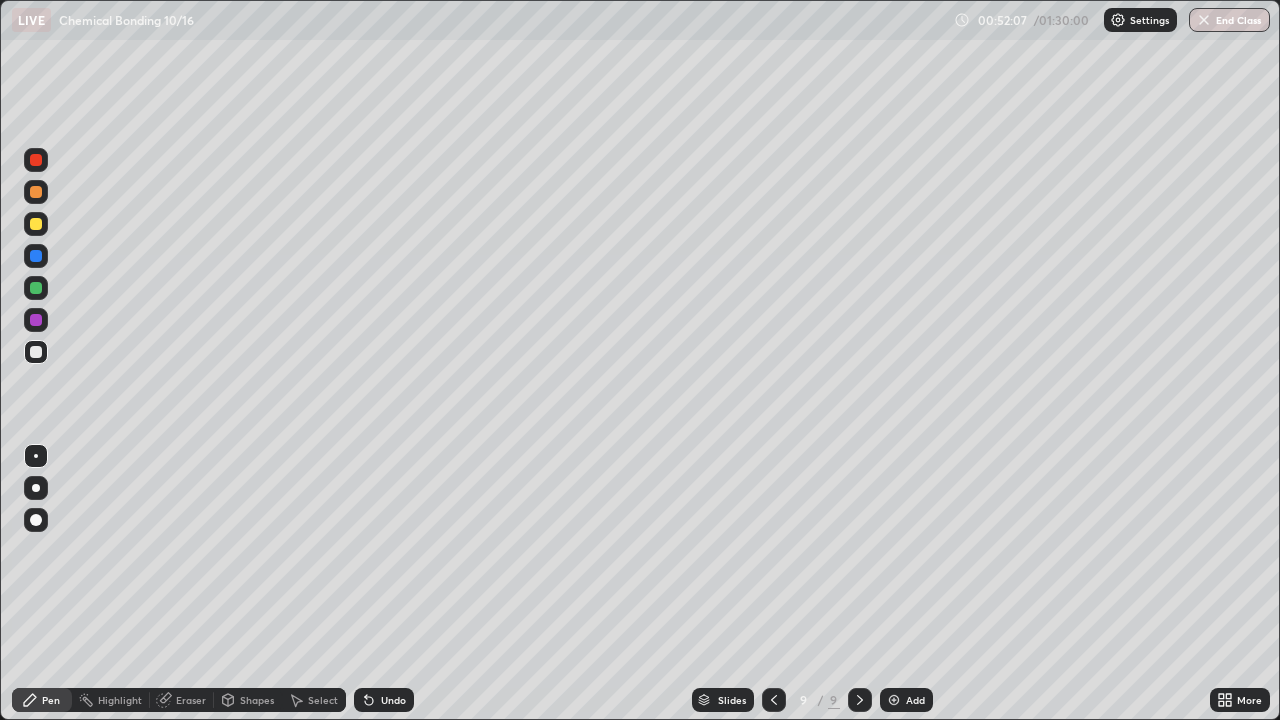 click at bounding box center (36, 288) 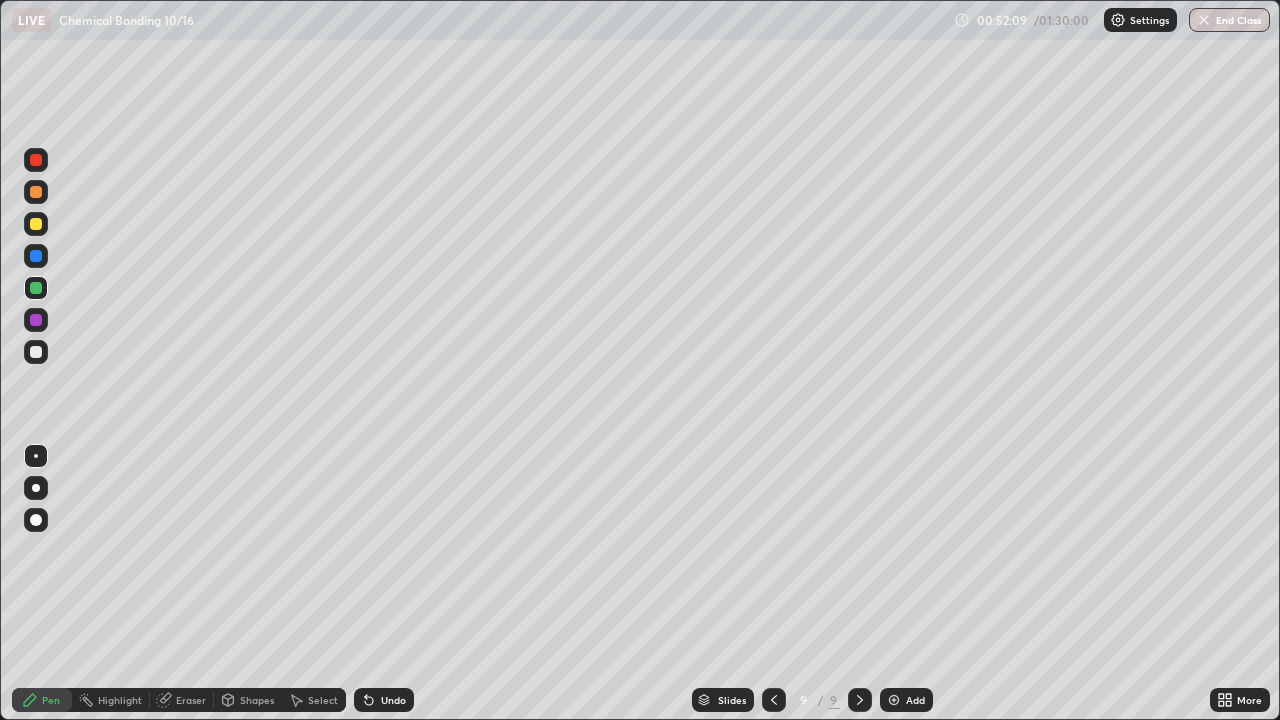 click at bounding box center (36, 352) 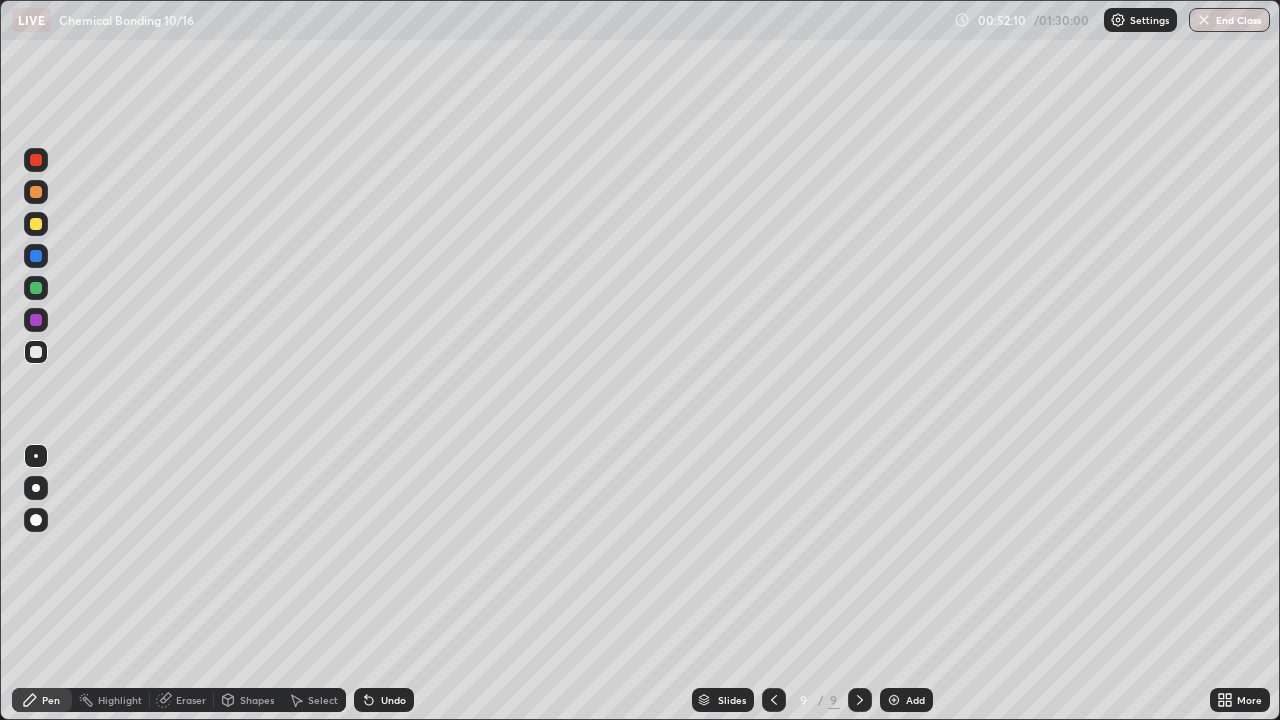 click at bounding box center [36, 224] 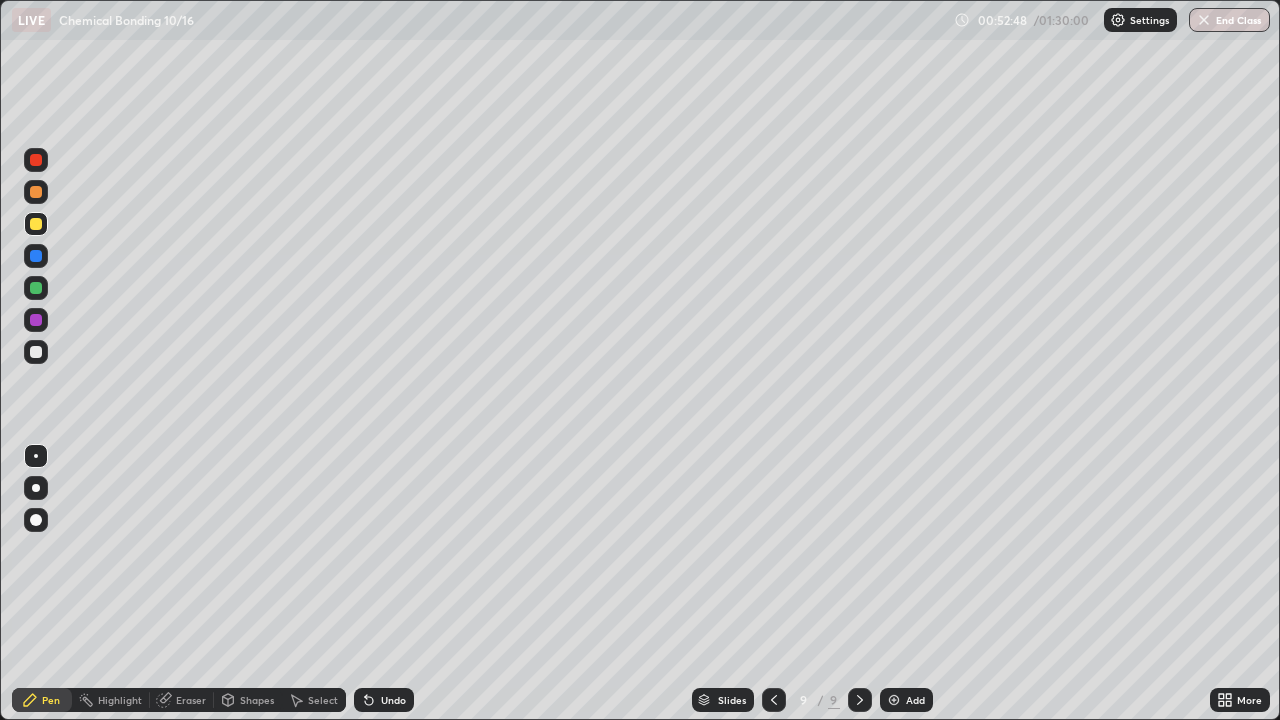 click on "Eraser" at bounding box center [191, 700] 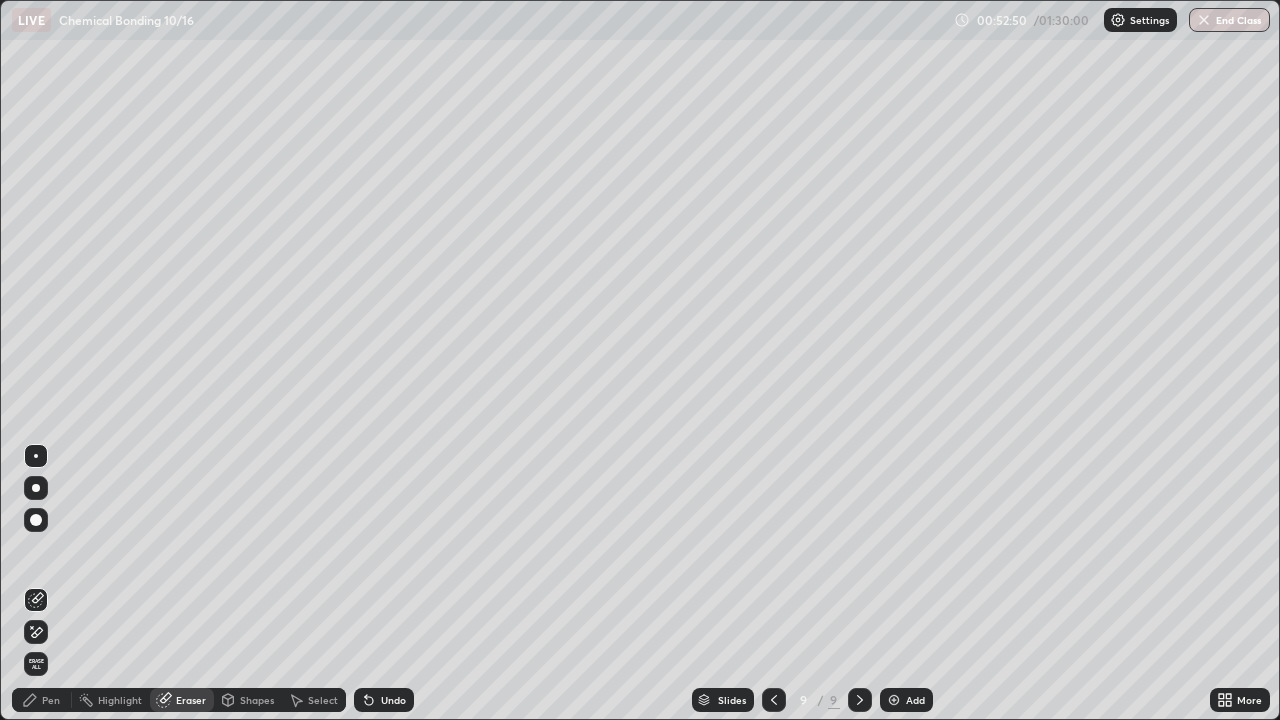 click 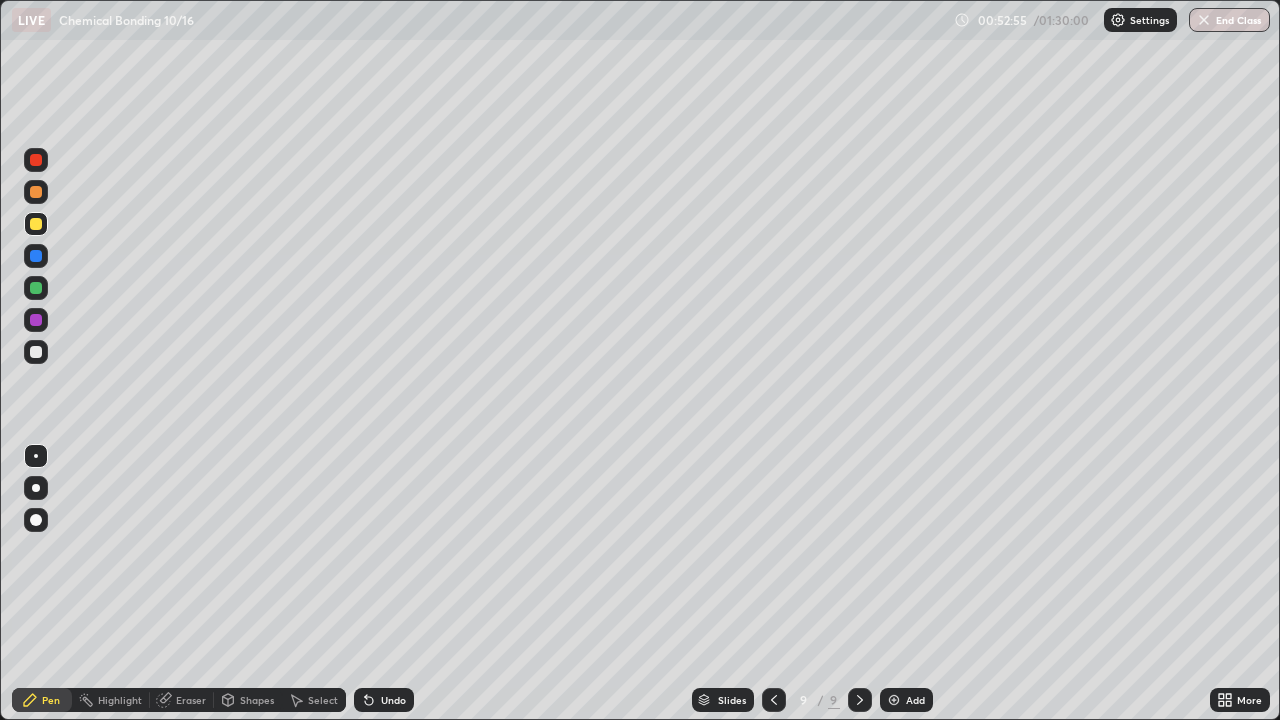 click at bounding box center (36, 352) 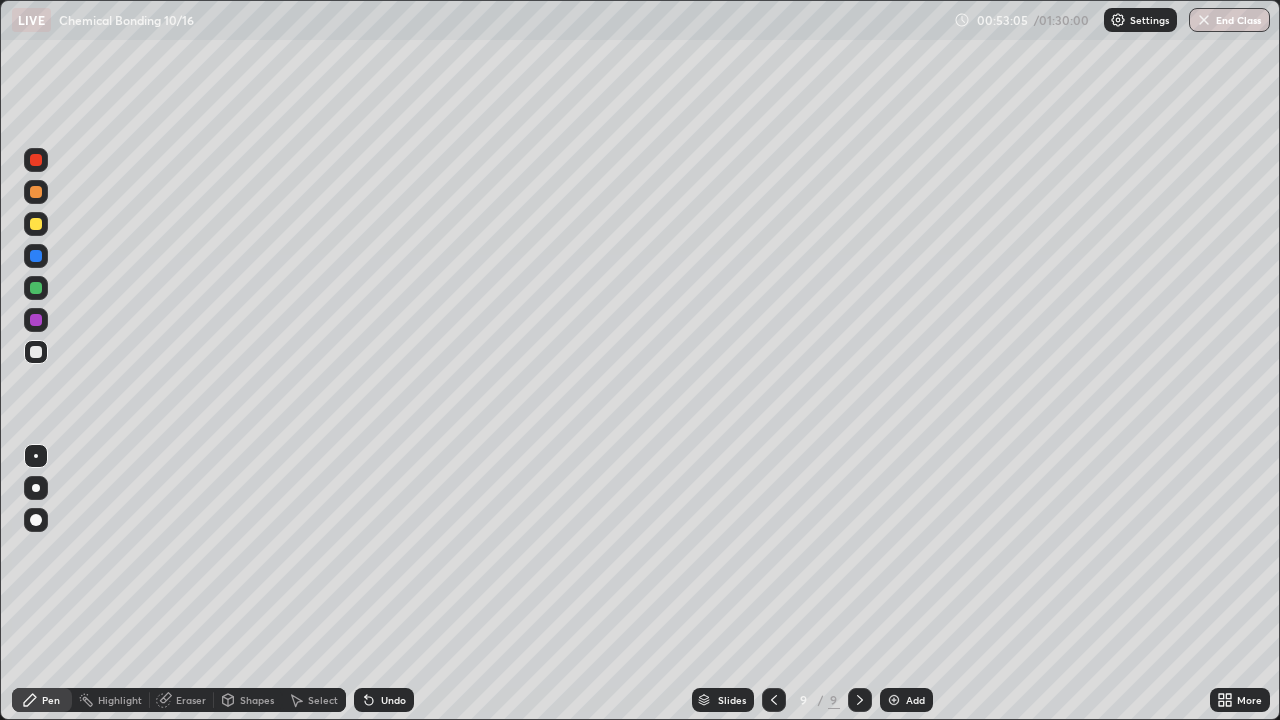 click on "Undo" at bounding box center [384, 700] 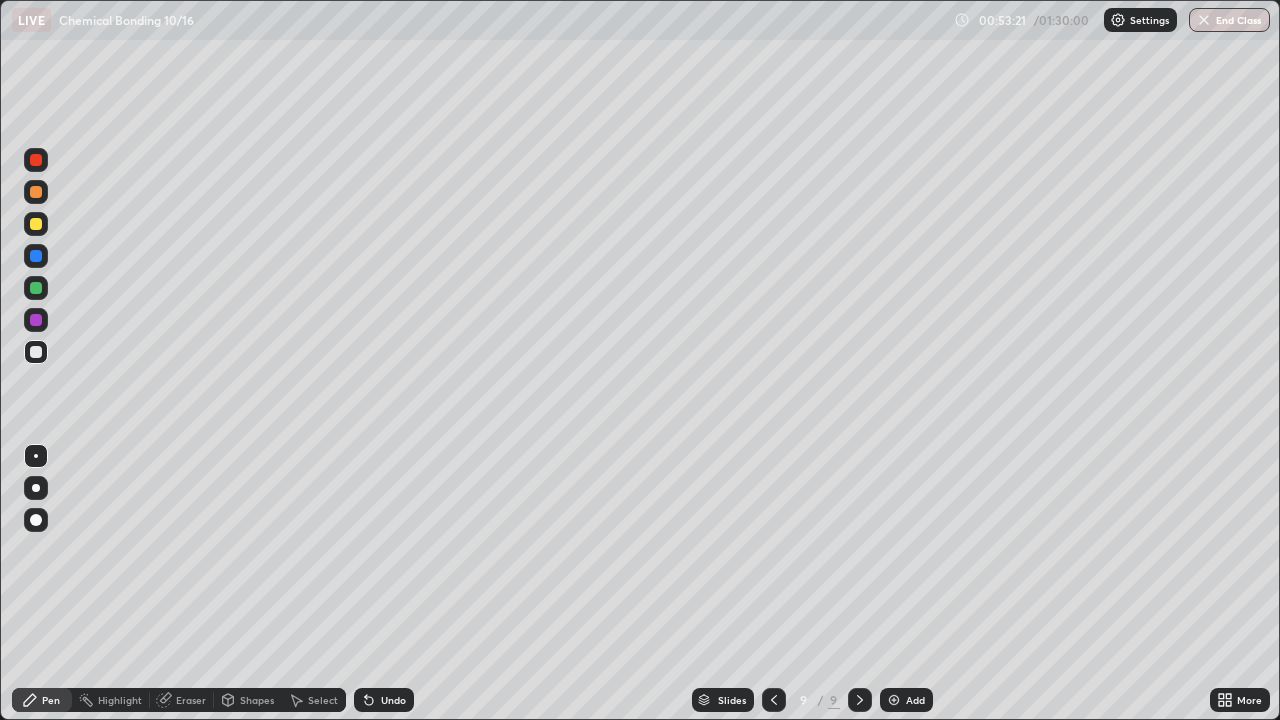 click on "Shapes" at bounding box center [248, 700] 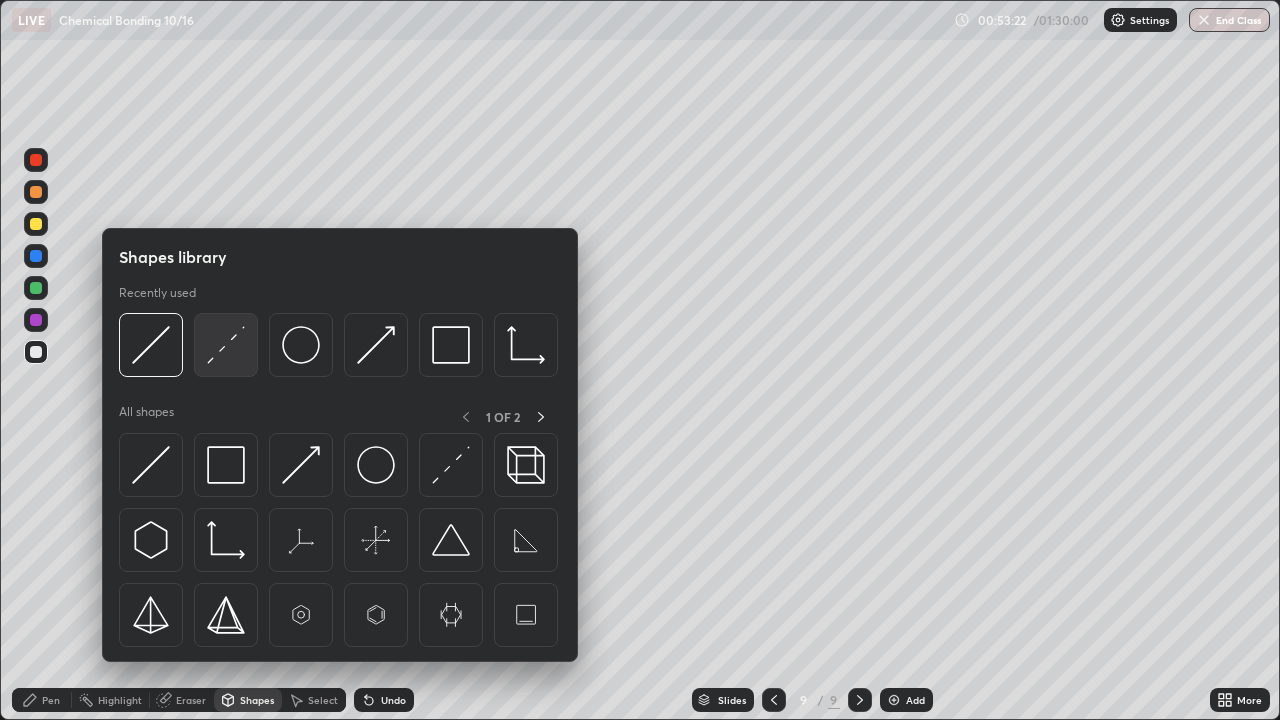 click at bounding box center (226, 345) 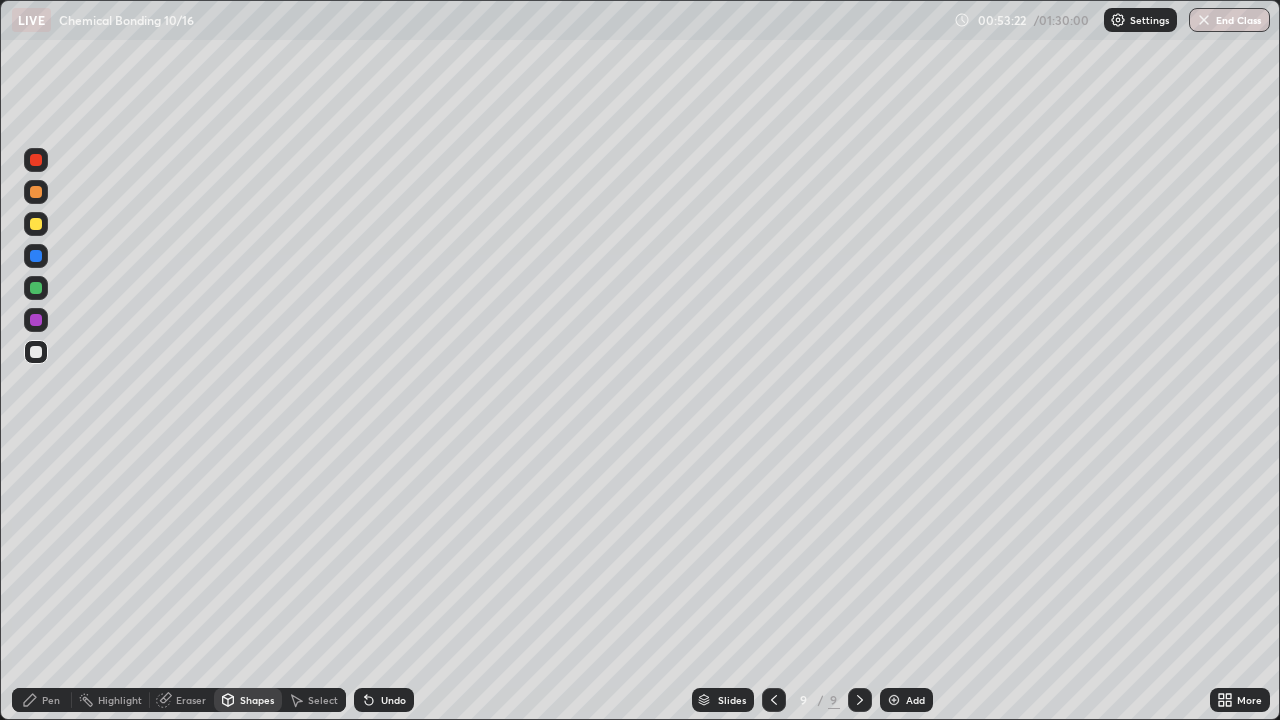 click at bounding box center (36, 288) 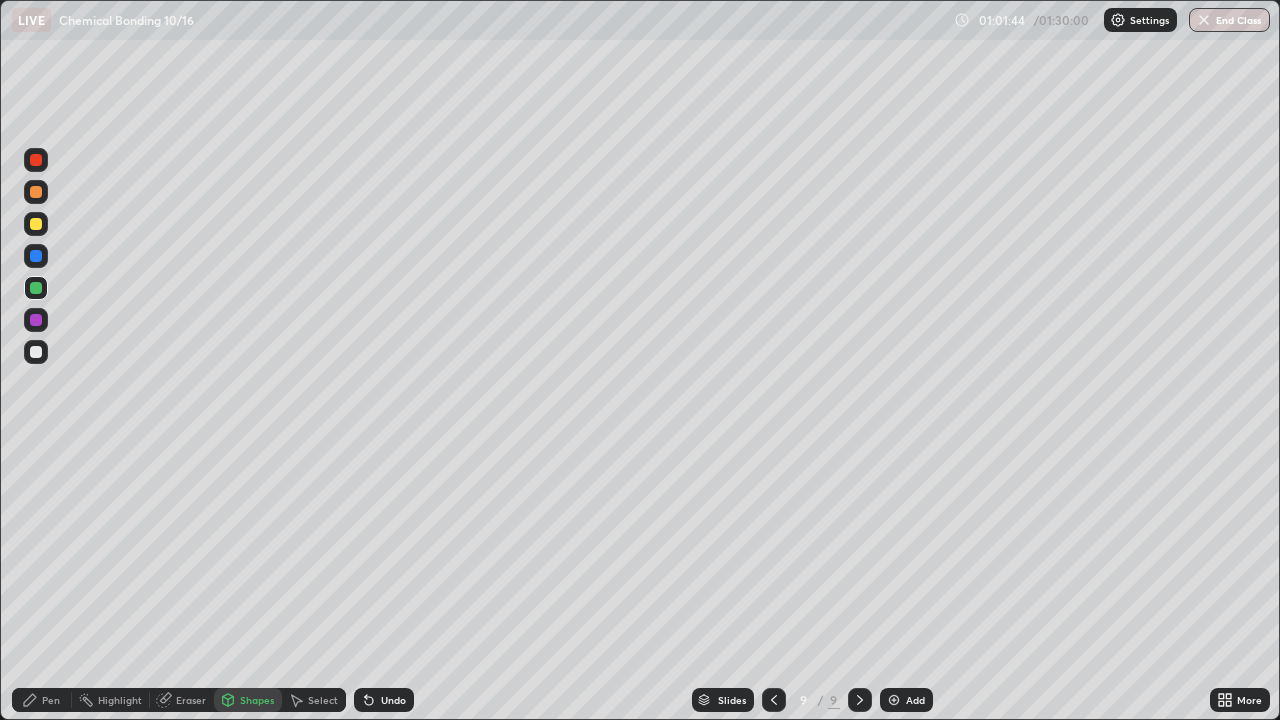 click on "Add" at bounding box center (915, 700) 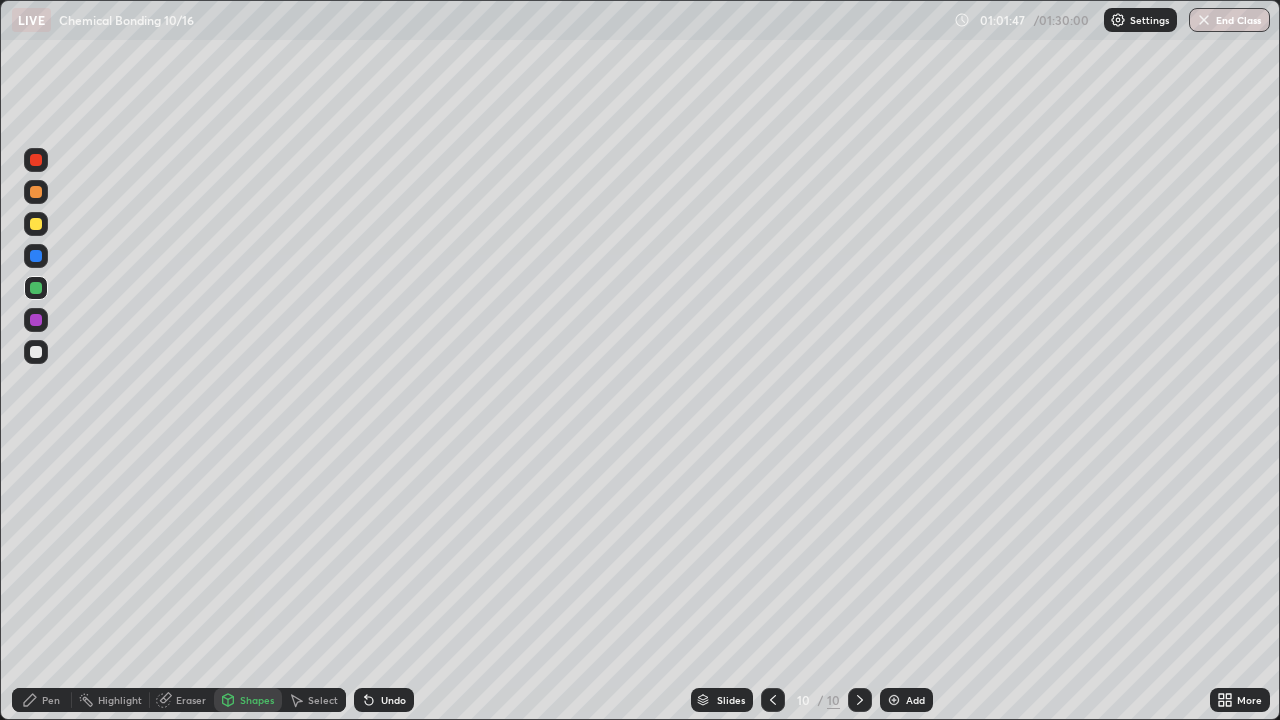 click 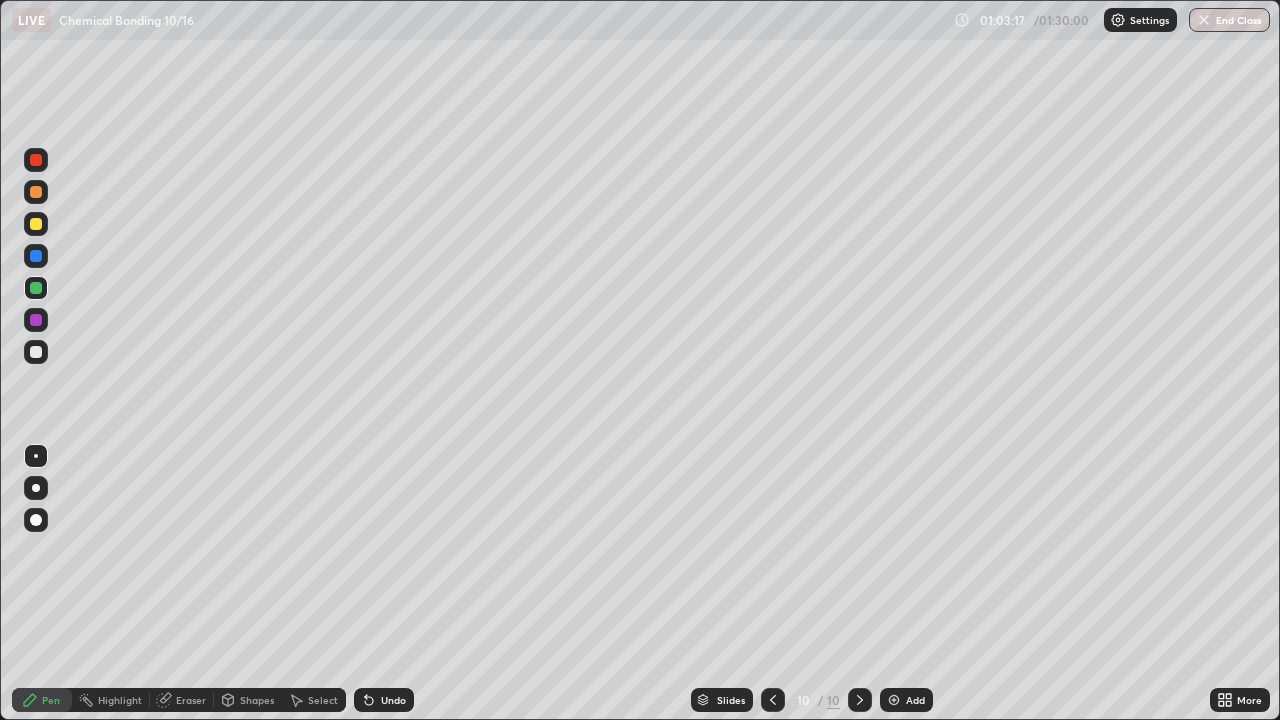 click 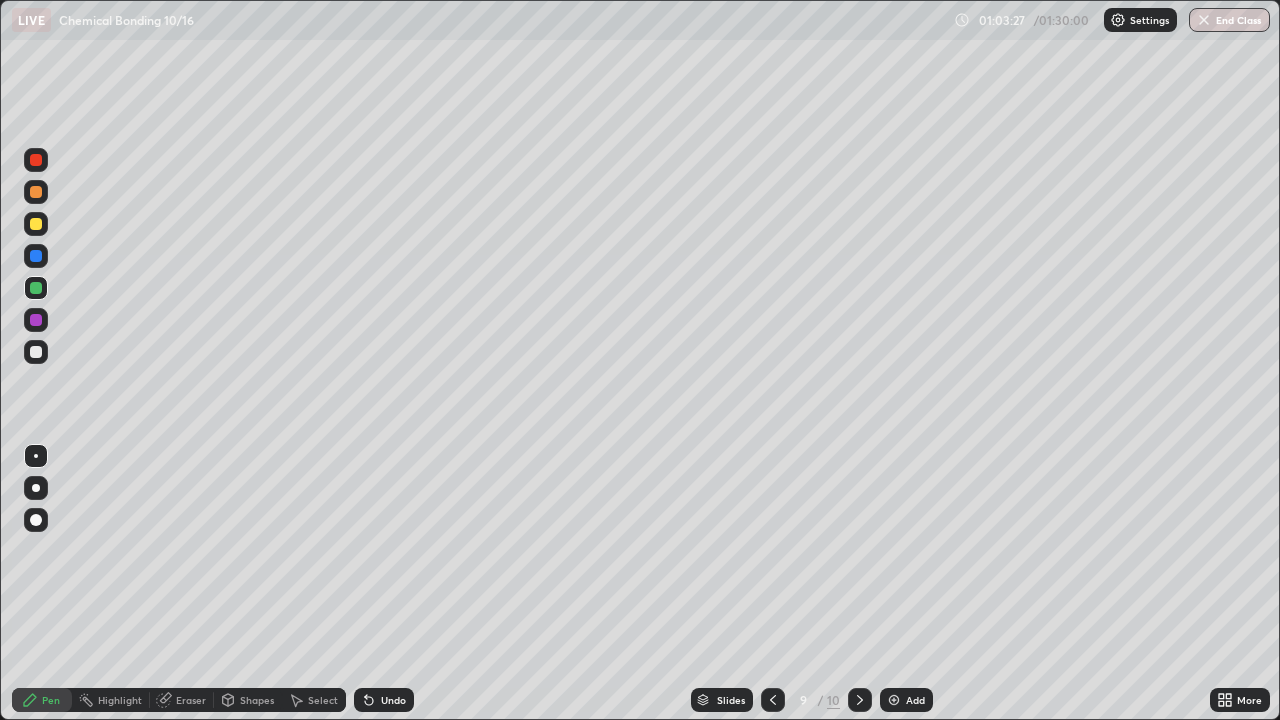 click 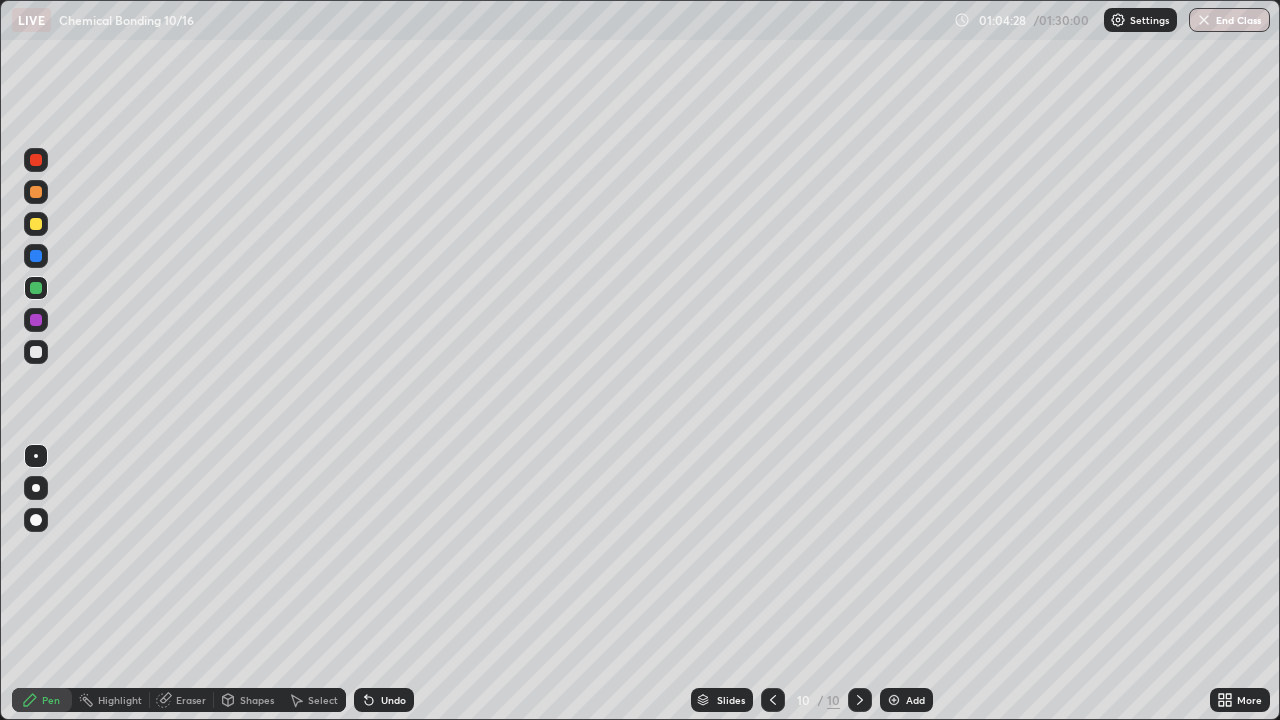 click at bounding box center (36, 352) 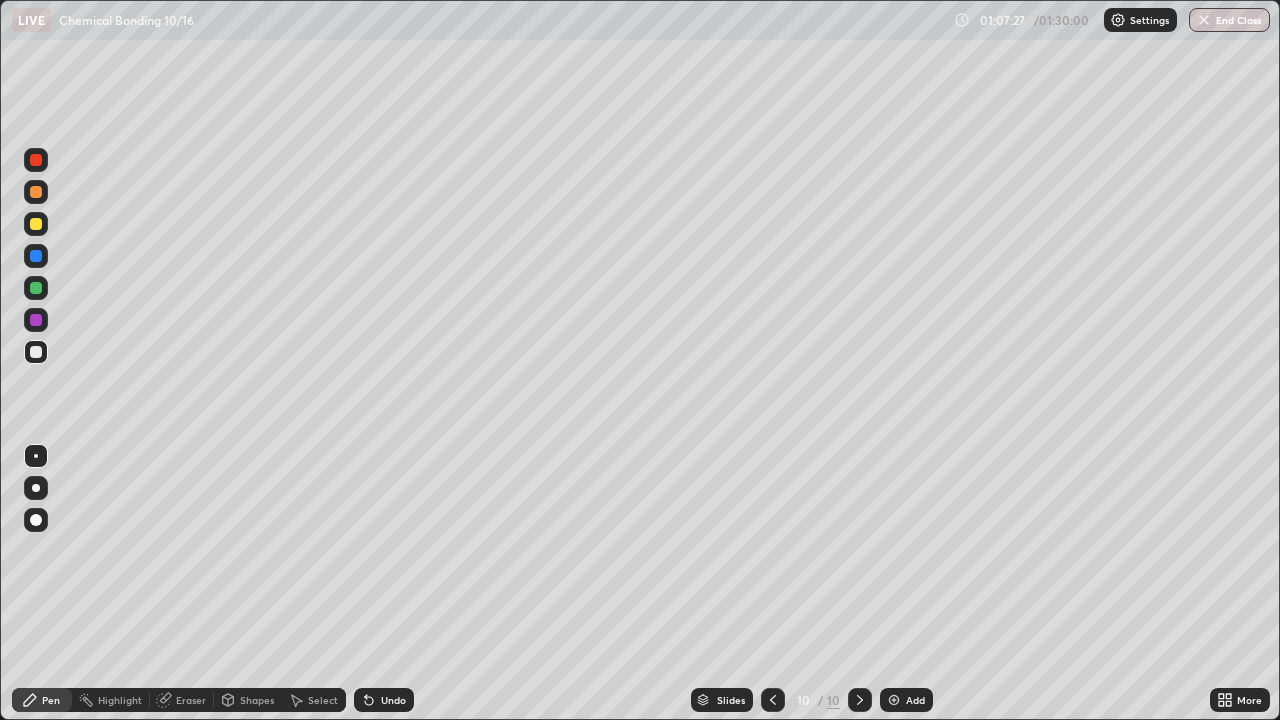 click on "Add" at bounding box center [906, 700] 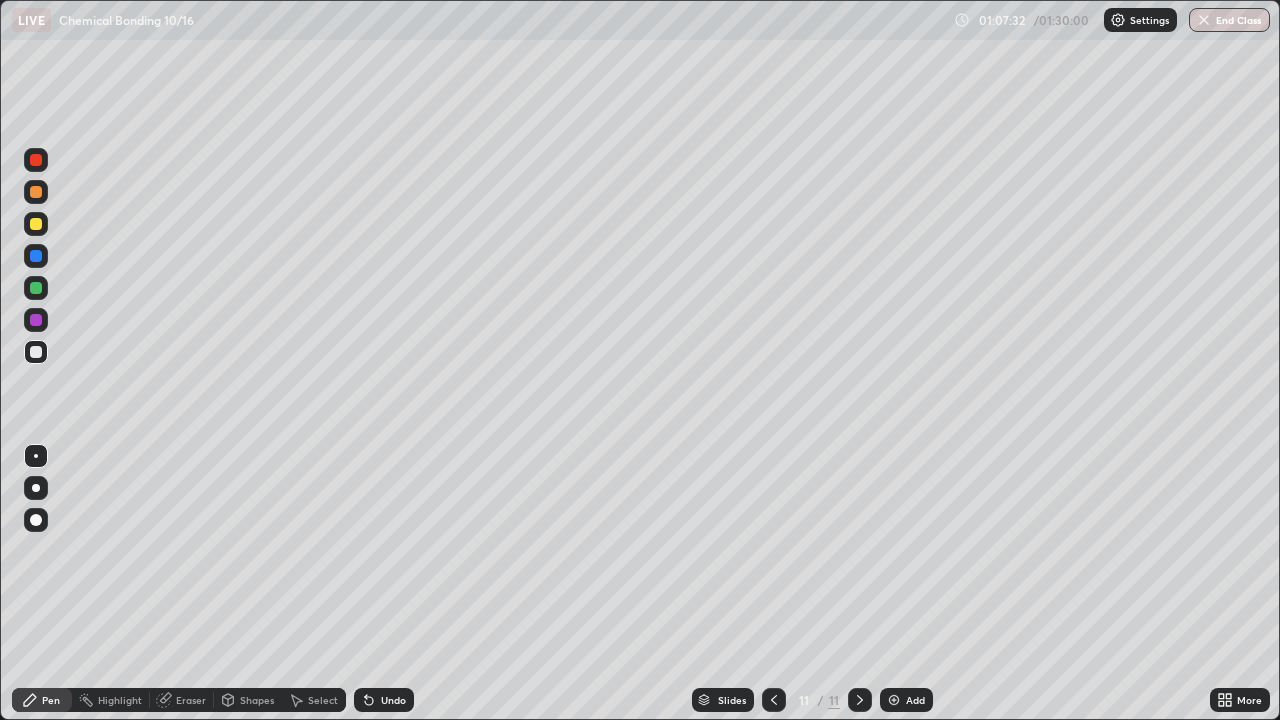 click at bounding box center (36, 224) 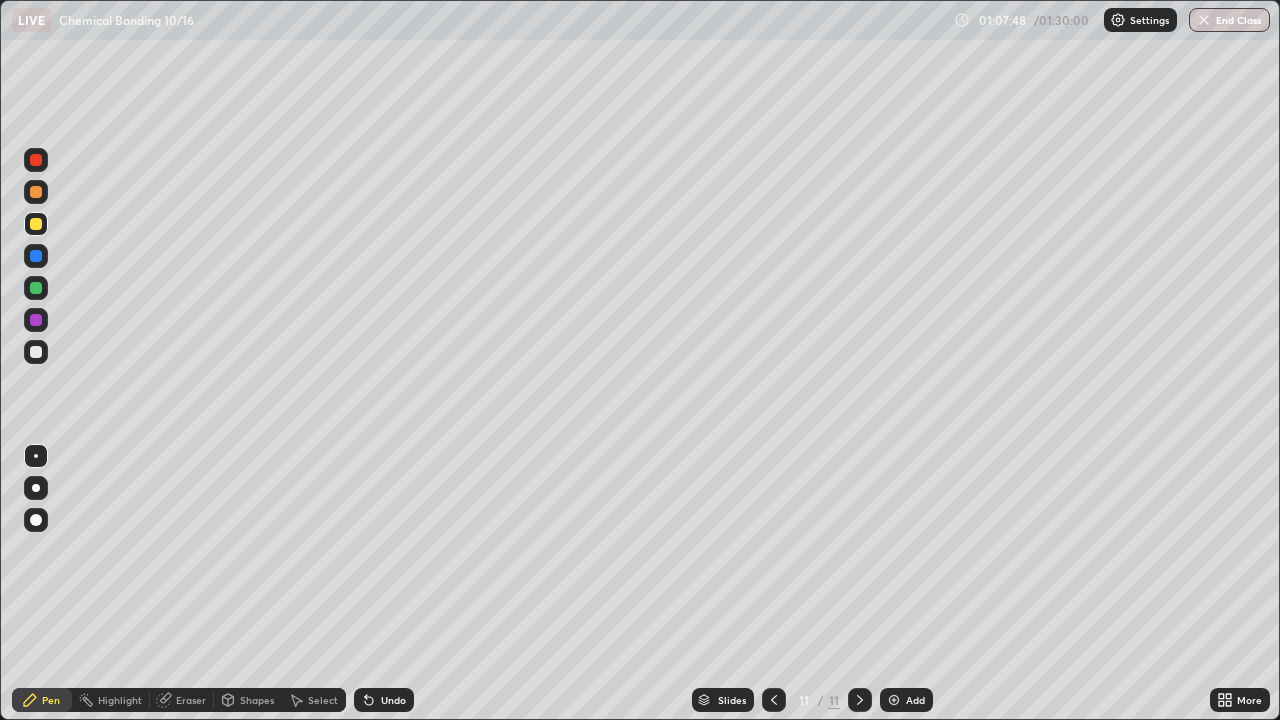 click on "Shapes" at bounding box center [248, 700] 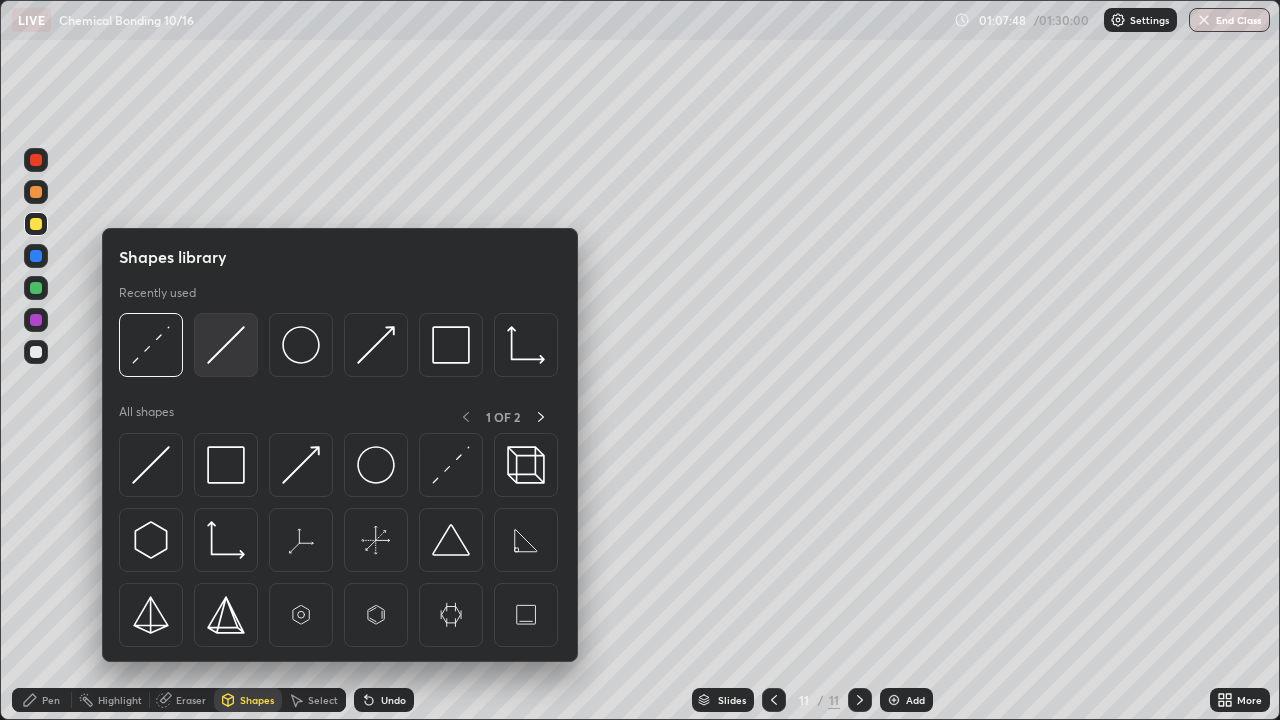 click at bounding box center (226, 345) 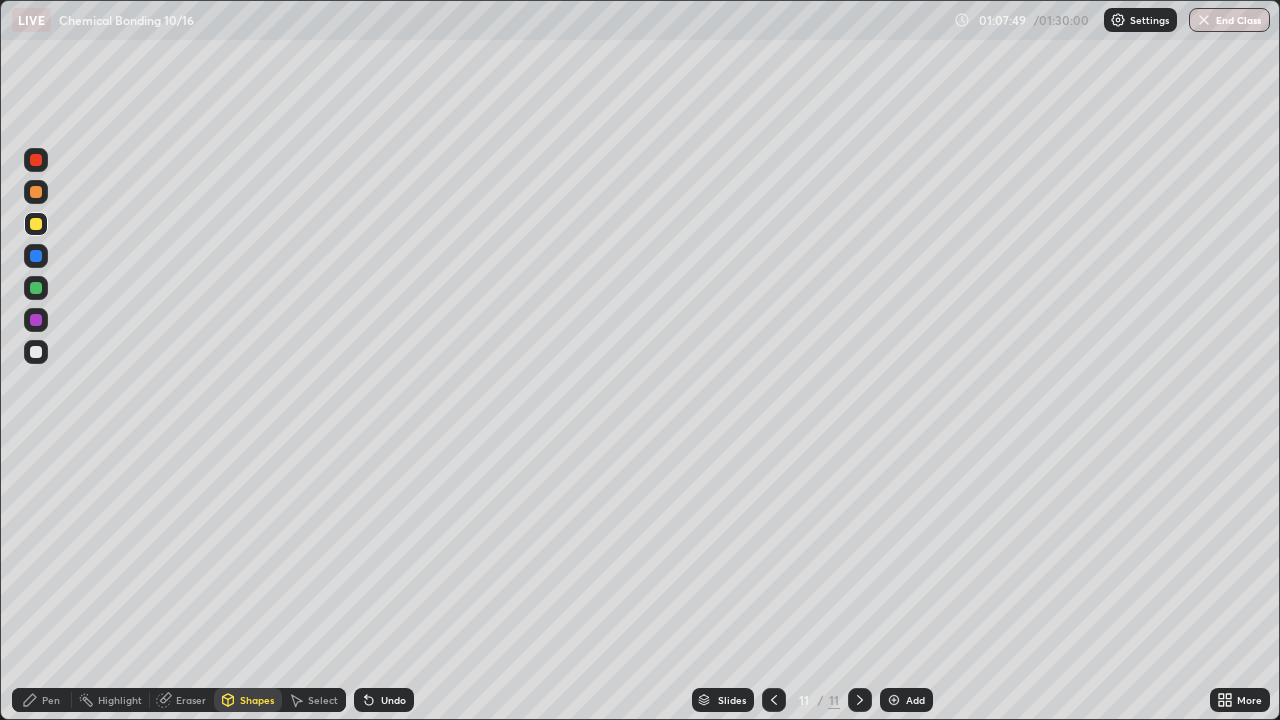 click at bounding box center (36, 288) 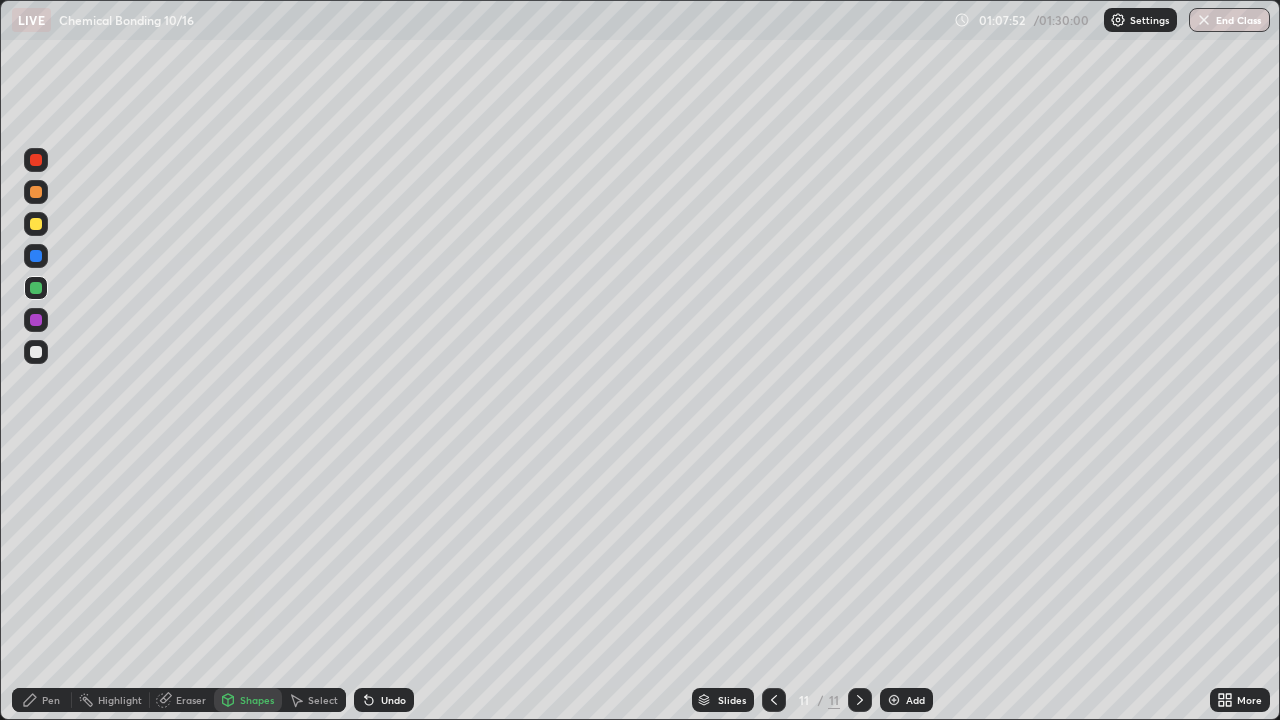click on "Pen" at bounding box center (51, 700) 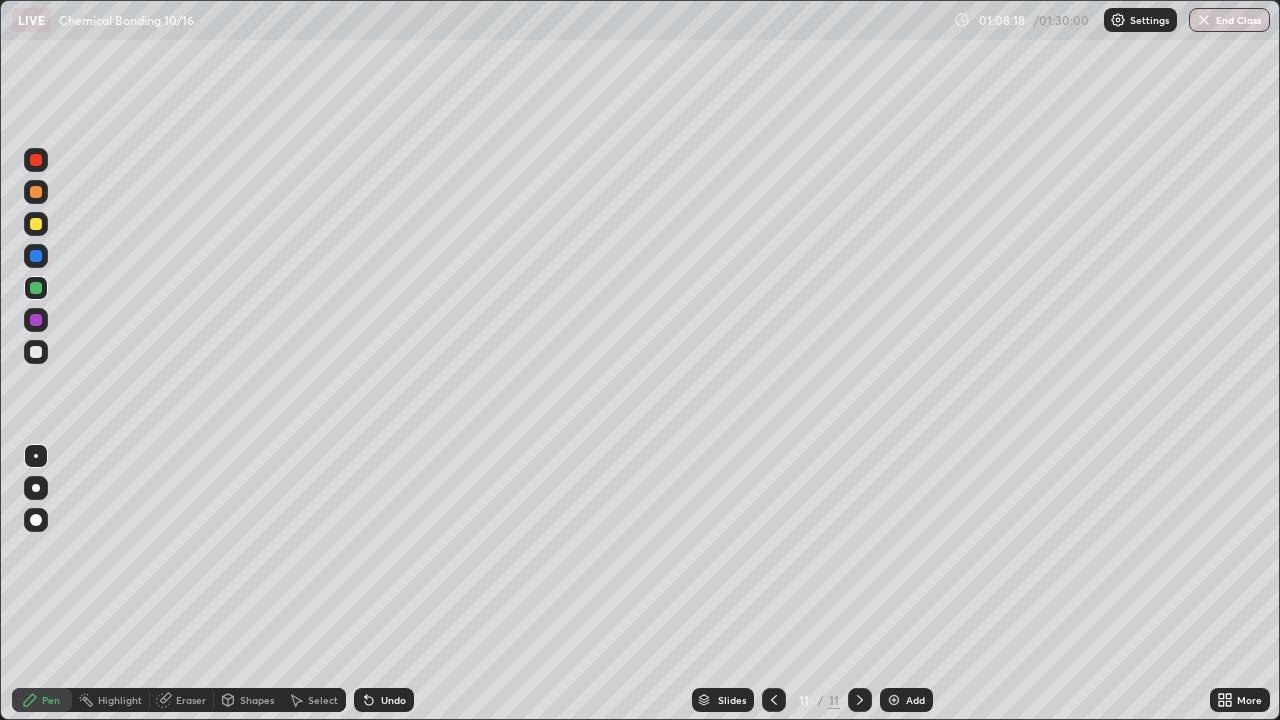 click at bounding box center [36, 352] 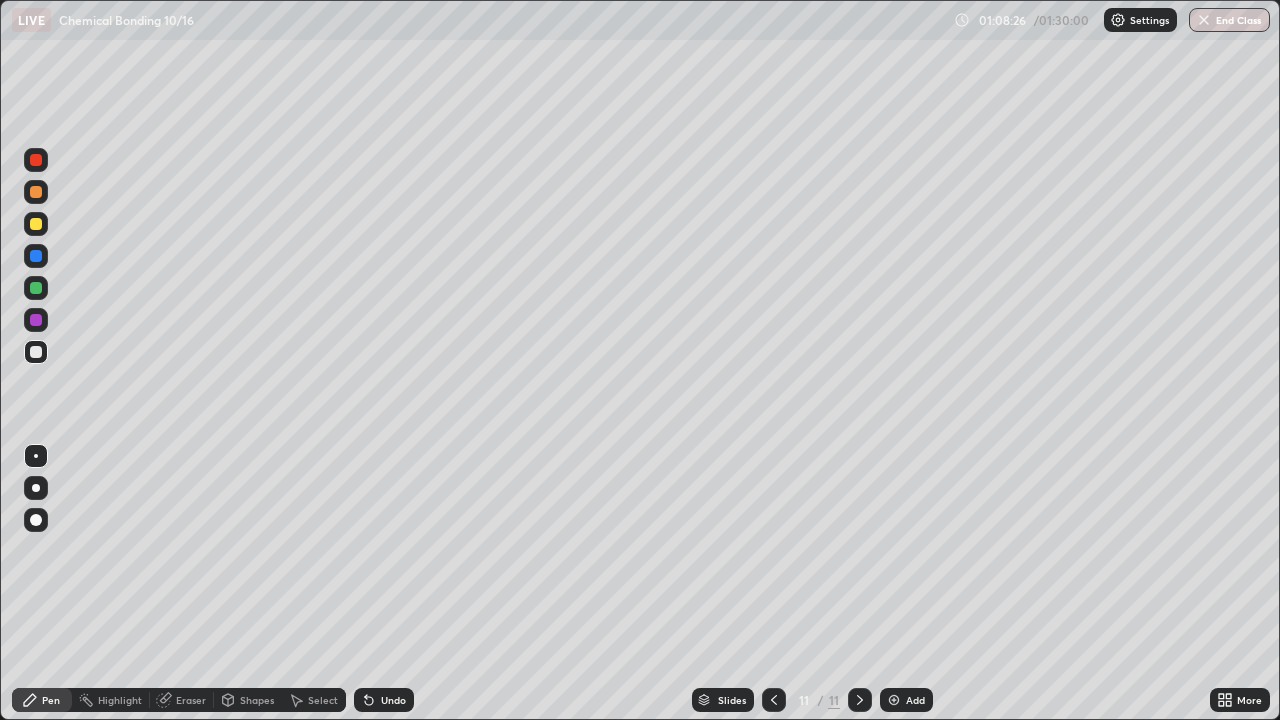 click on "Undo" at bounding box center [384, 700] 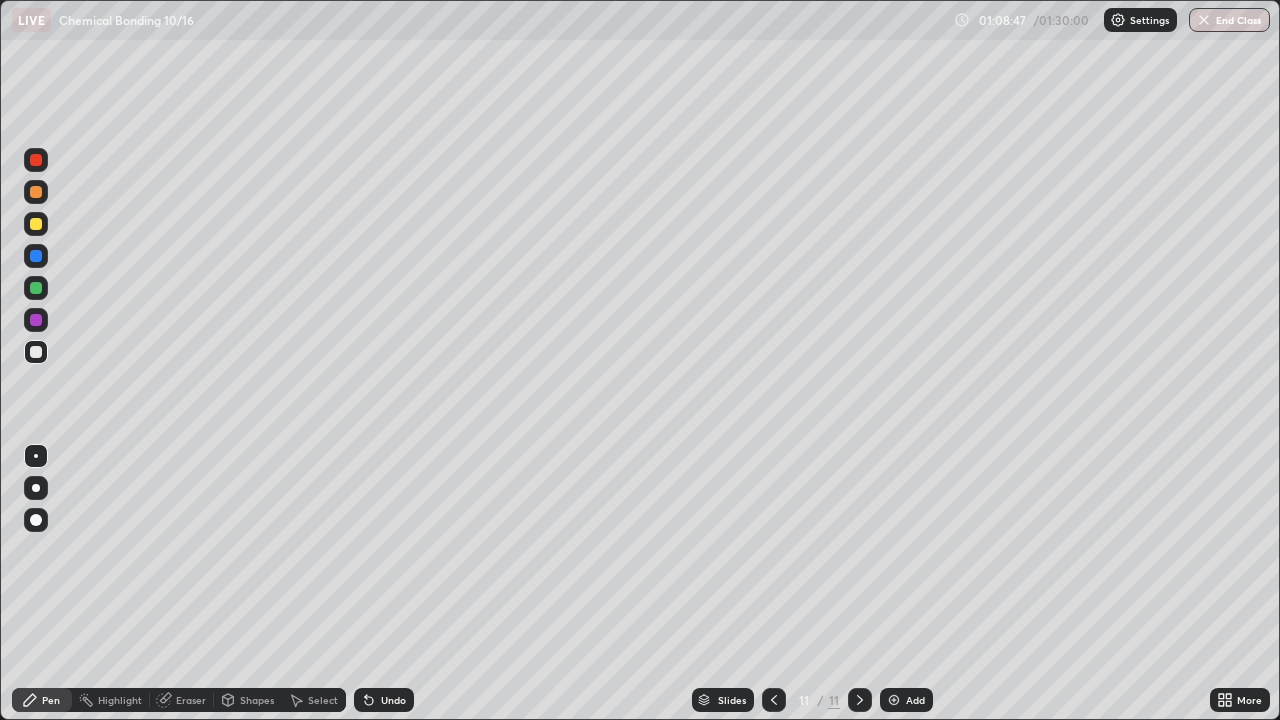 click 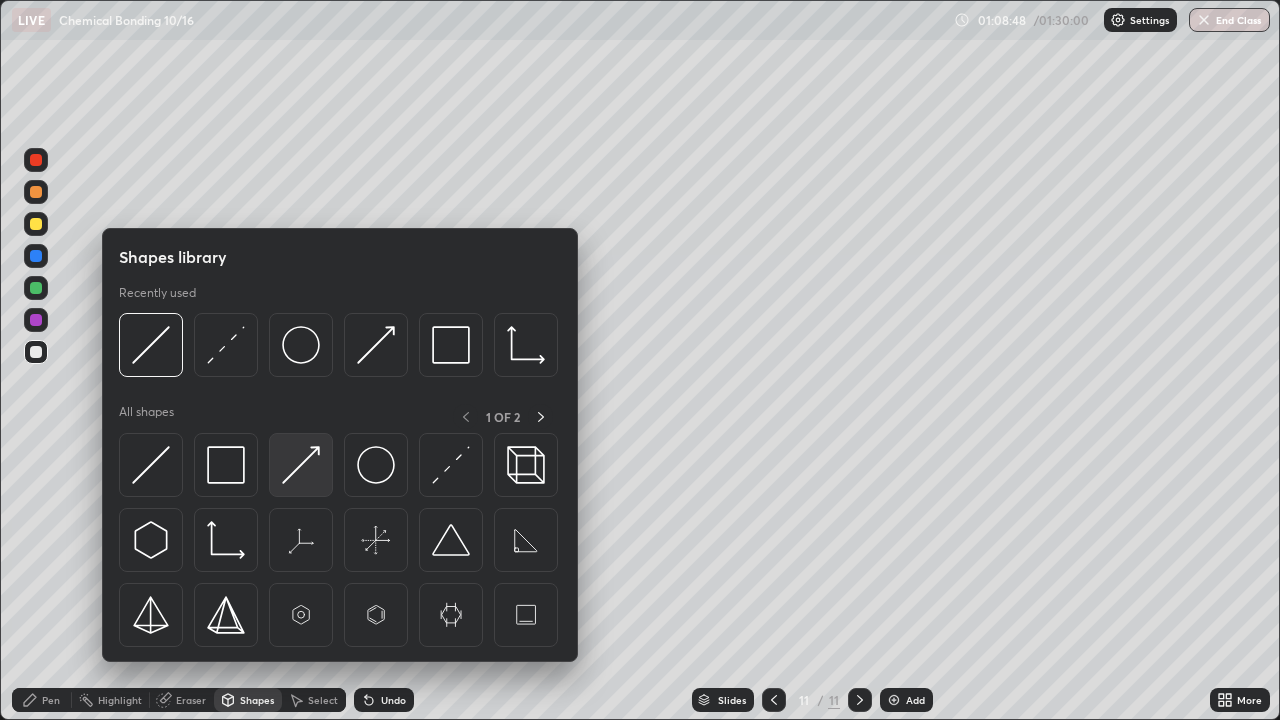 click at bounding box center [301, 465] 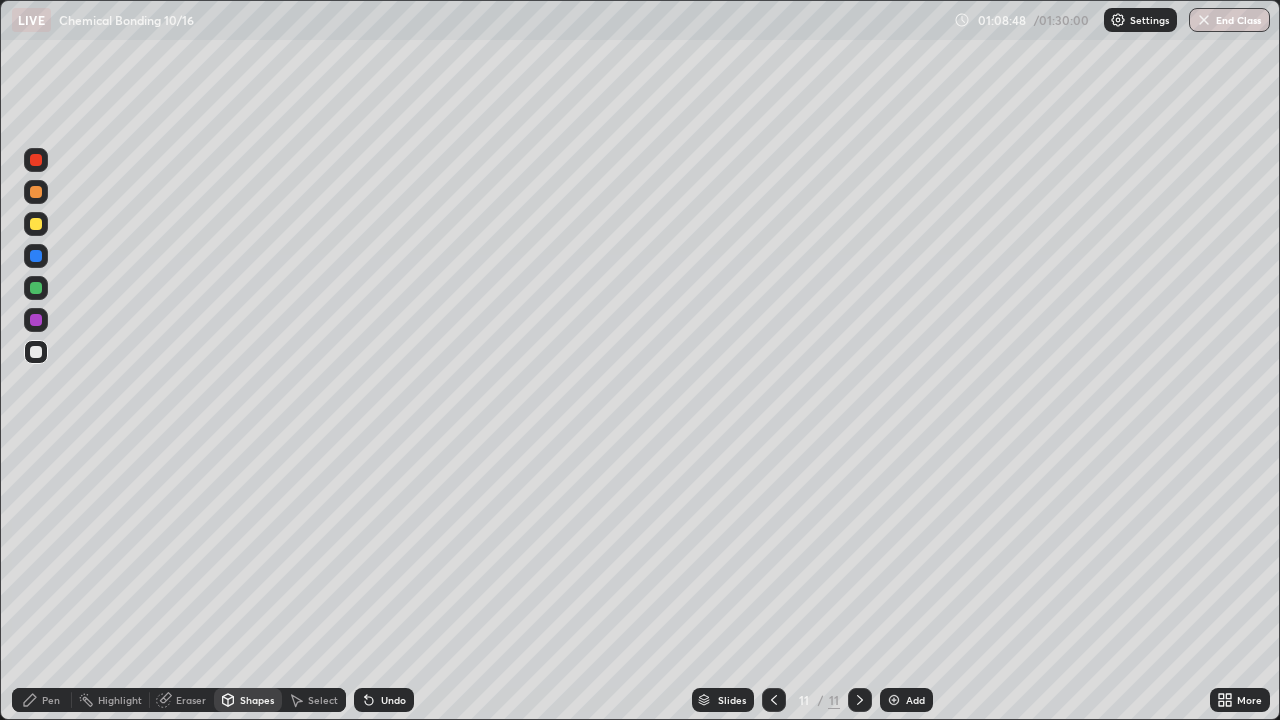 click at bounding box center (36, 320) 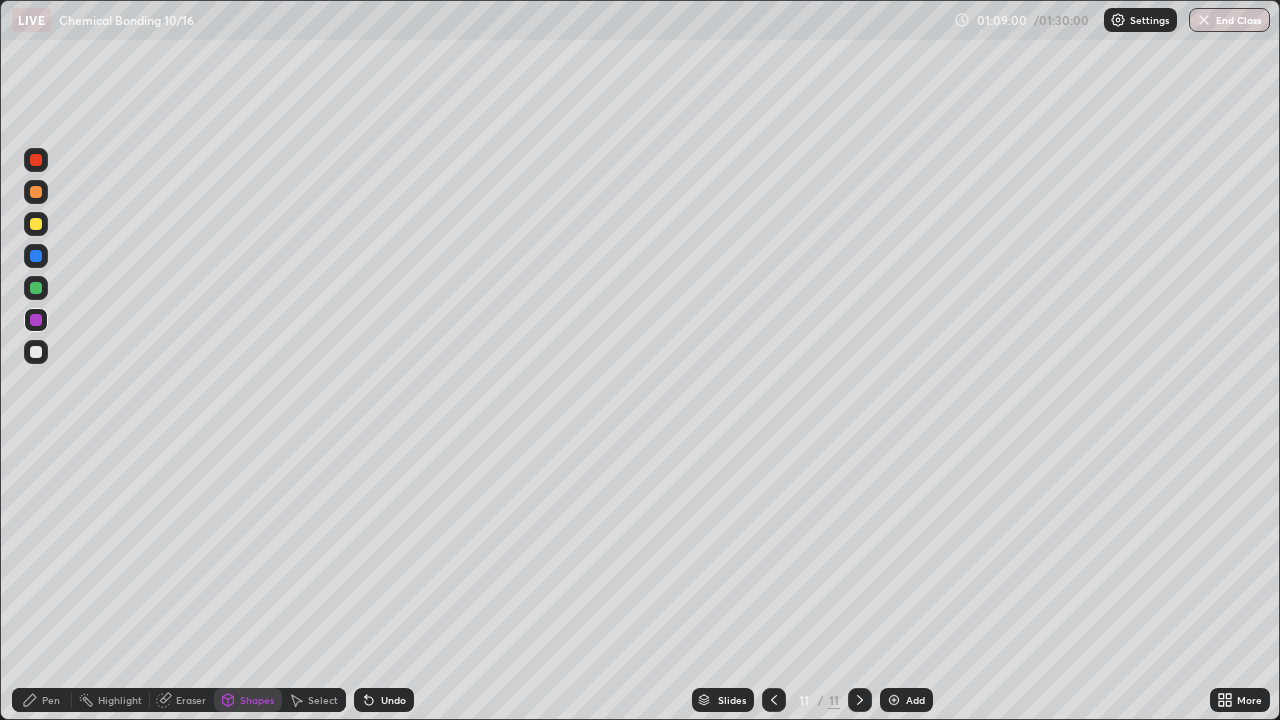 click on "Pen" at bounding box center (51, 700) 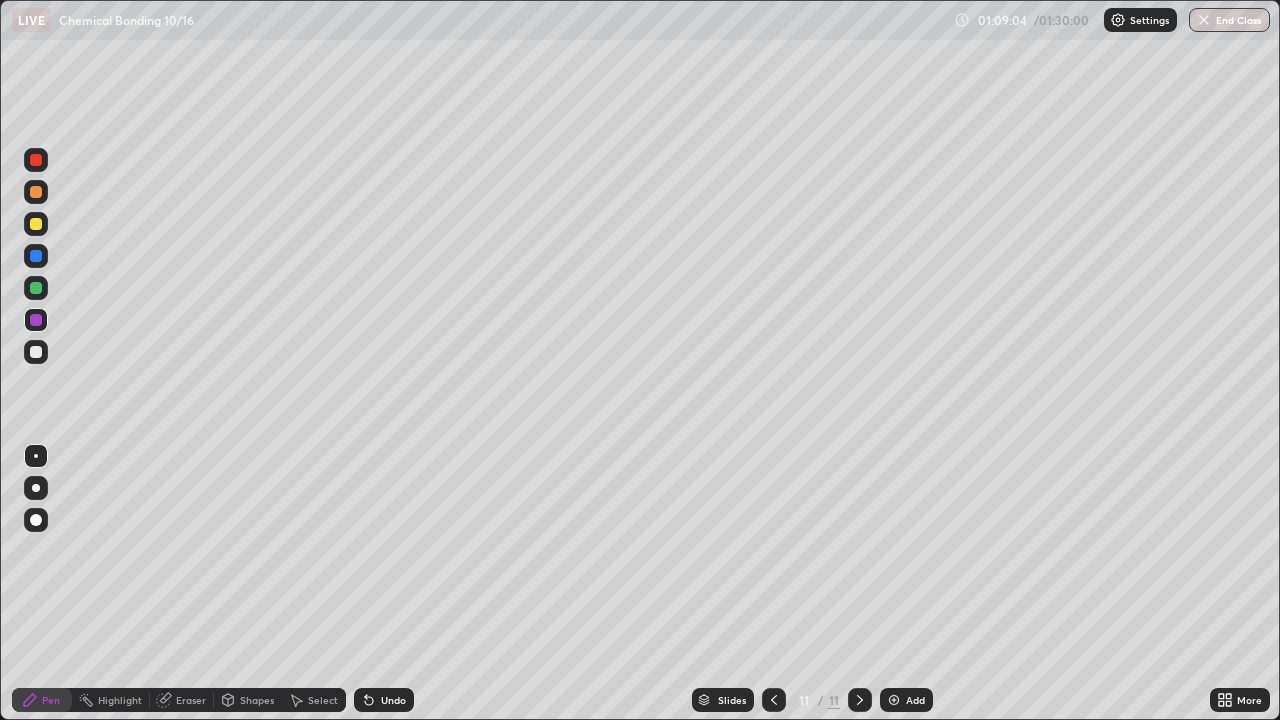 click at bounding box center [36, 352] 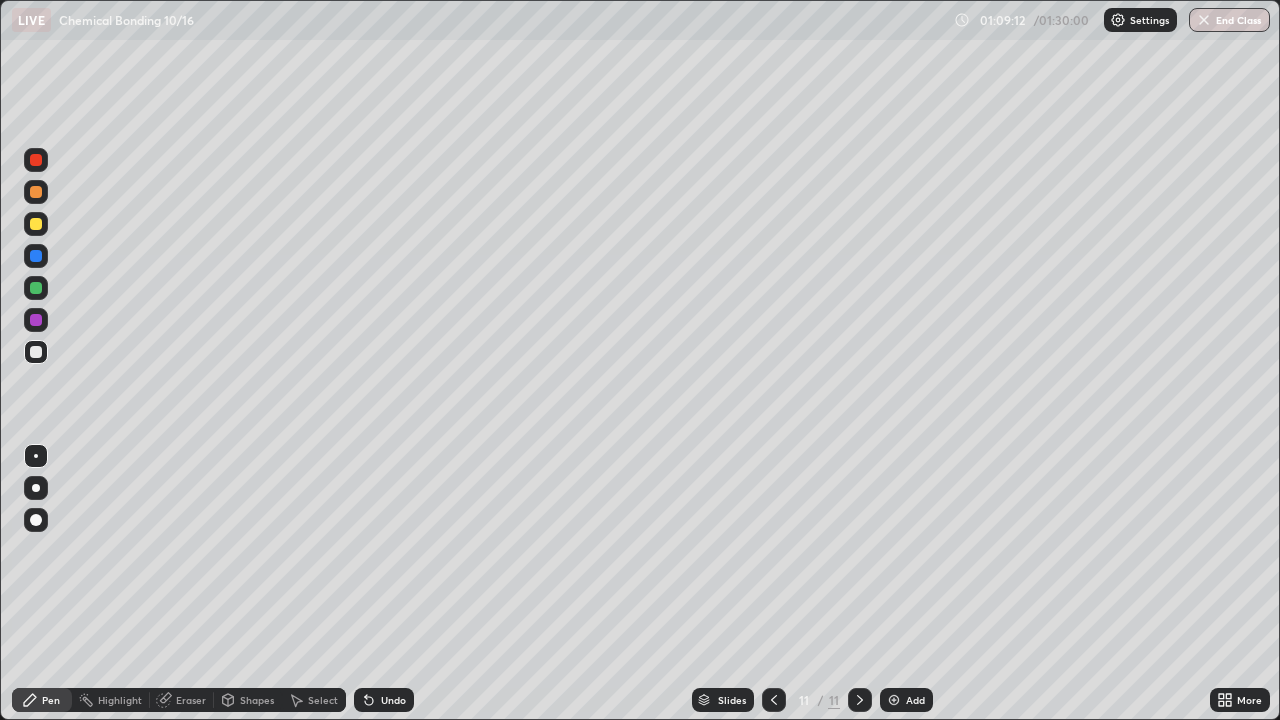 click on "Undo" at bounding box center [393, 700] 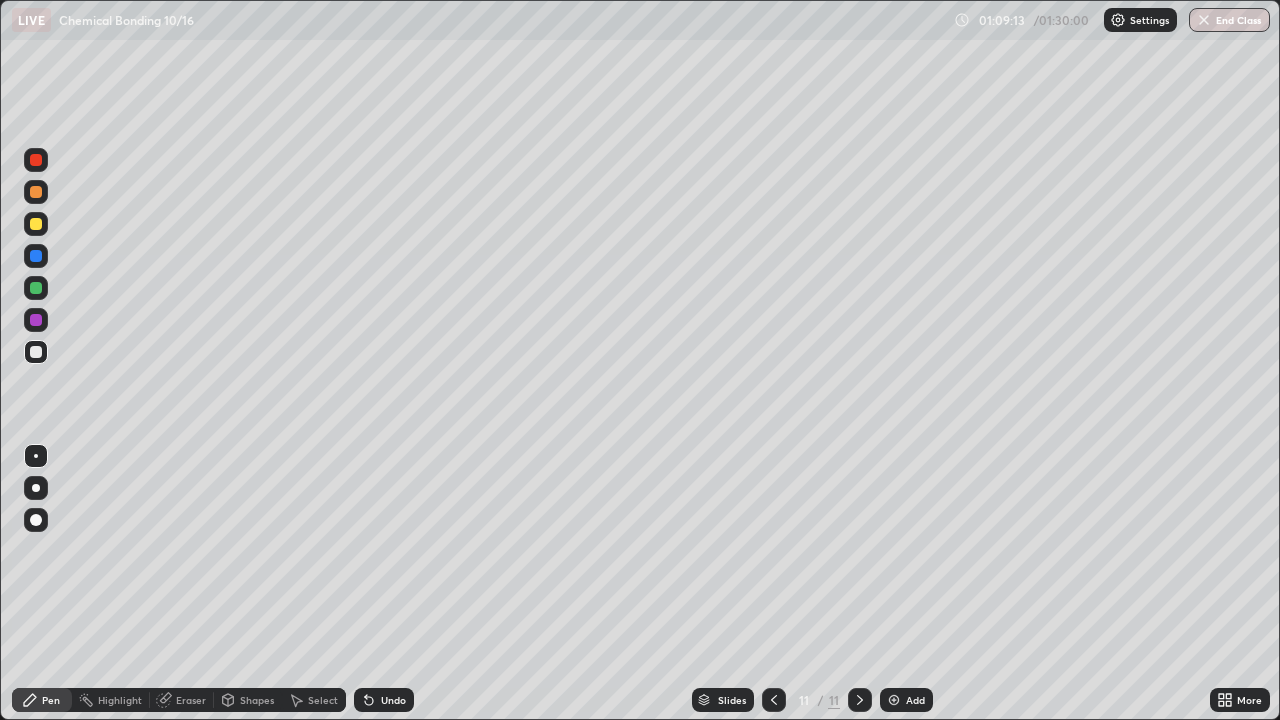 click on "Undo" at bounding box center [384, 700] 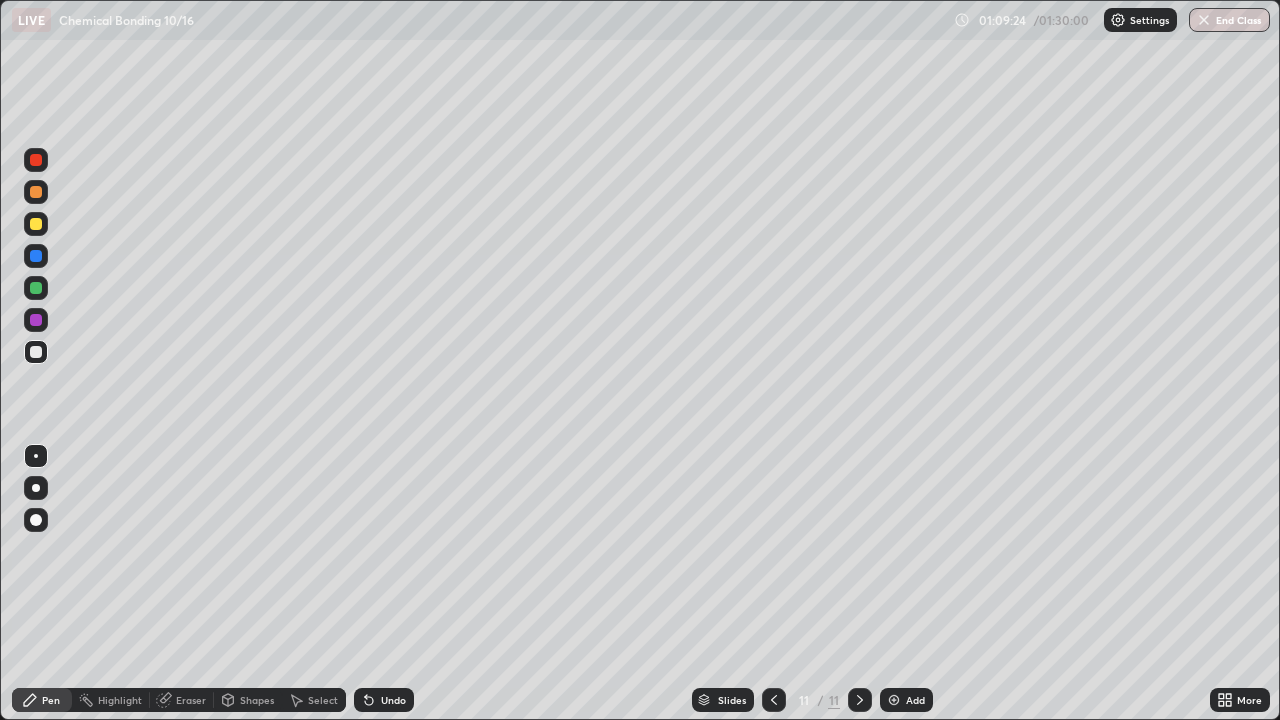click on "Undo" at bounding box center (384, 700) 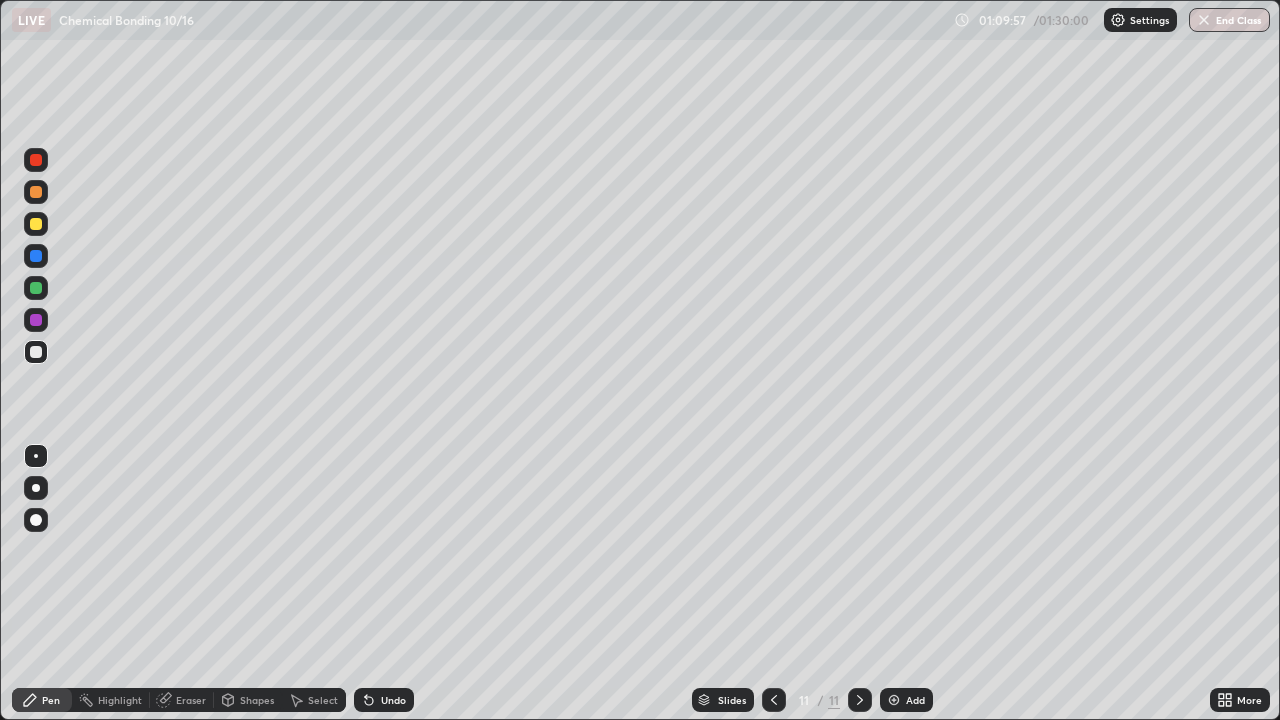 click at bounding box center (36, 288) 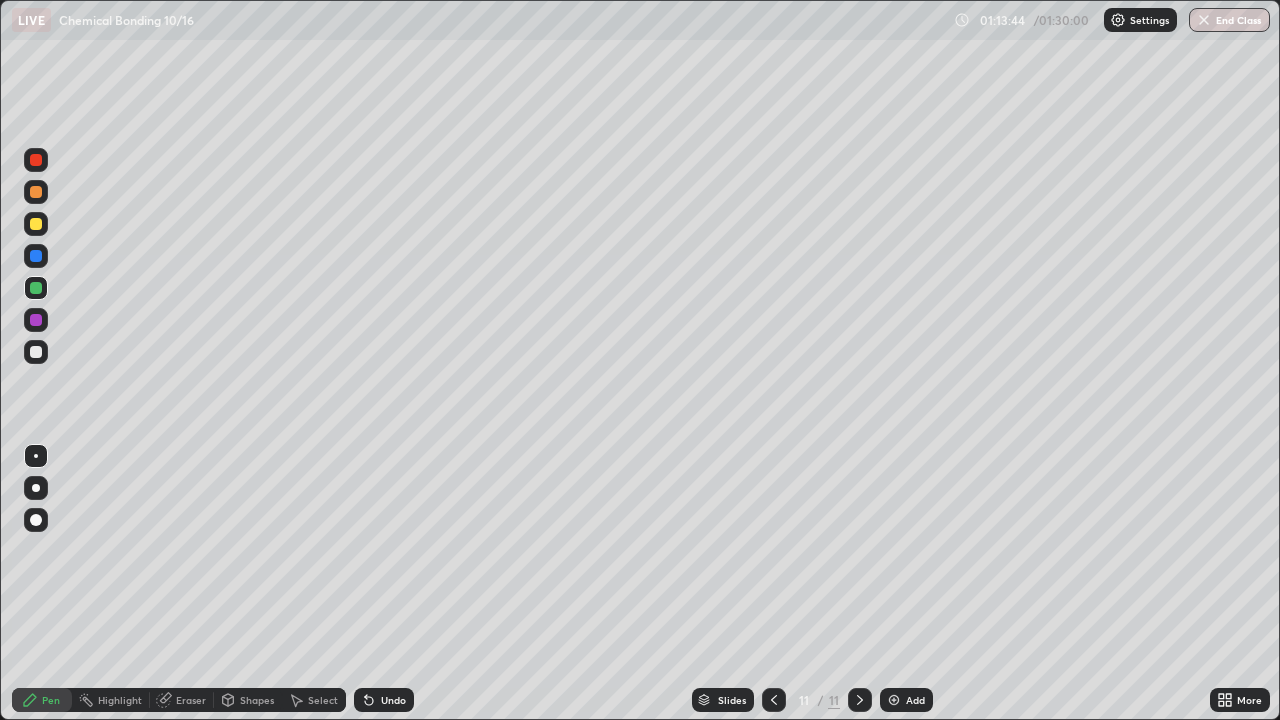 click at bounding box center (36, 320) 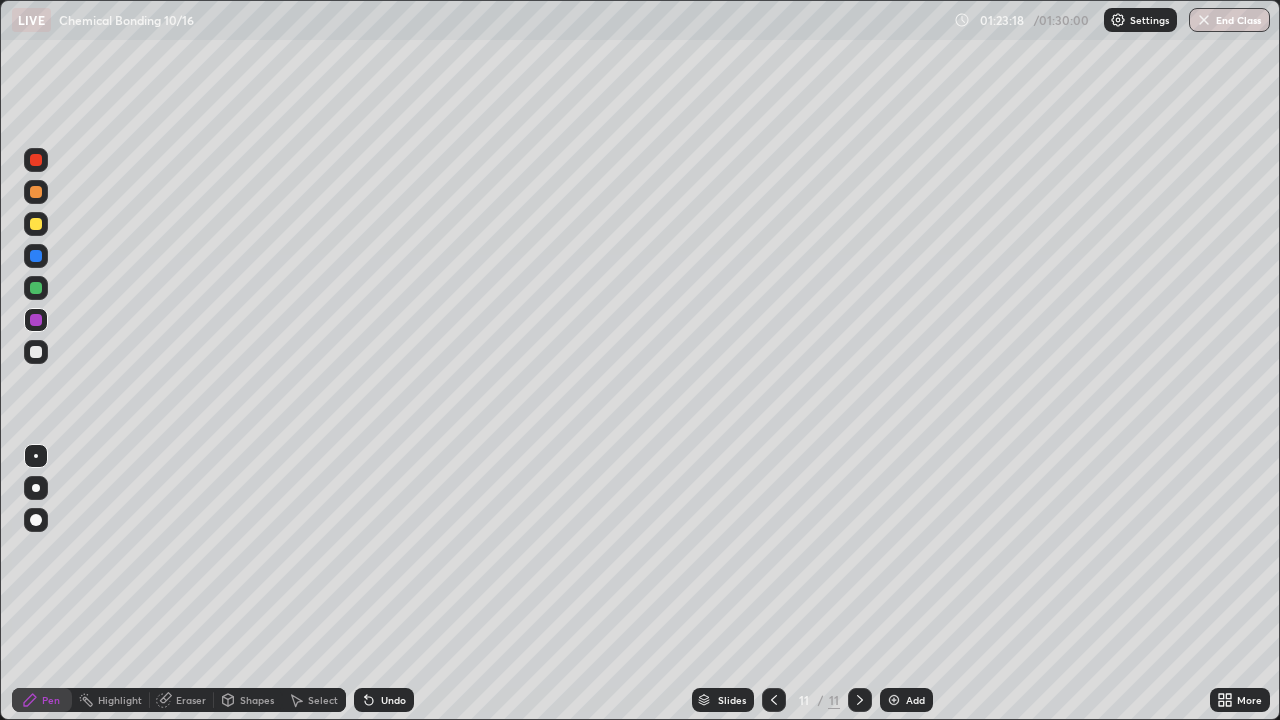 click on "Add" at bounding box center (915, 700) 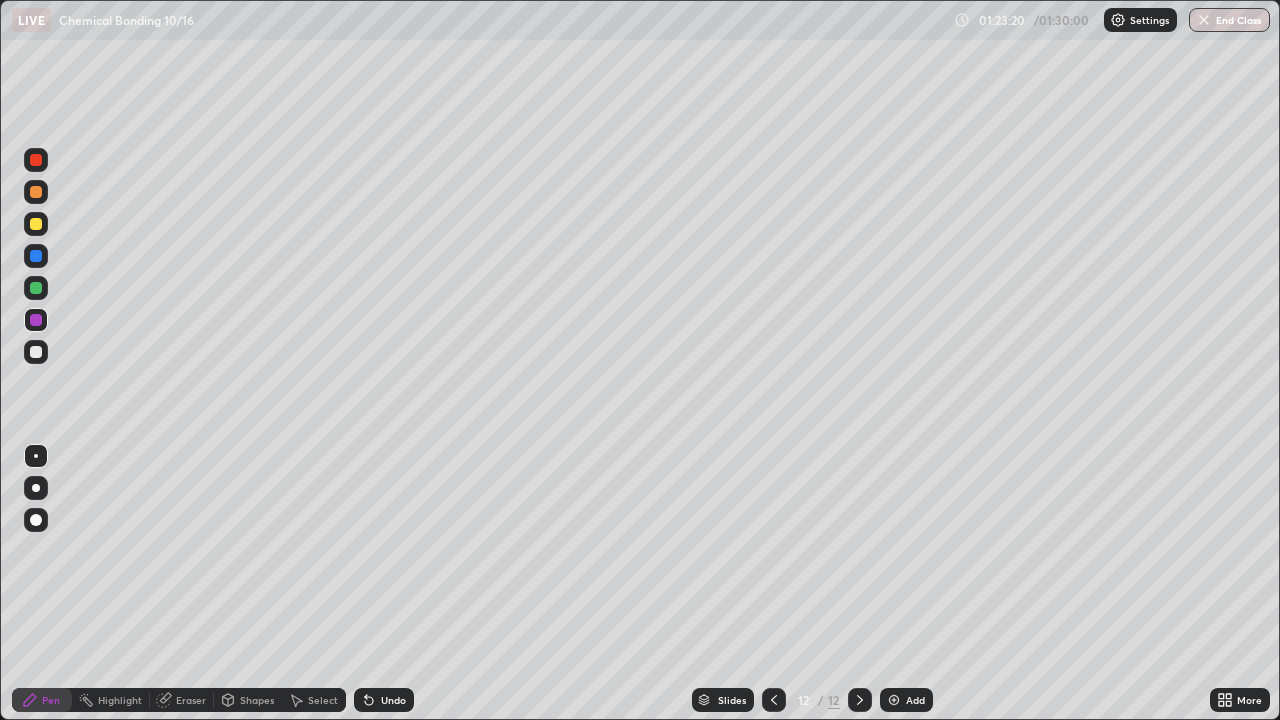 click at bounding box center [36, 352] 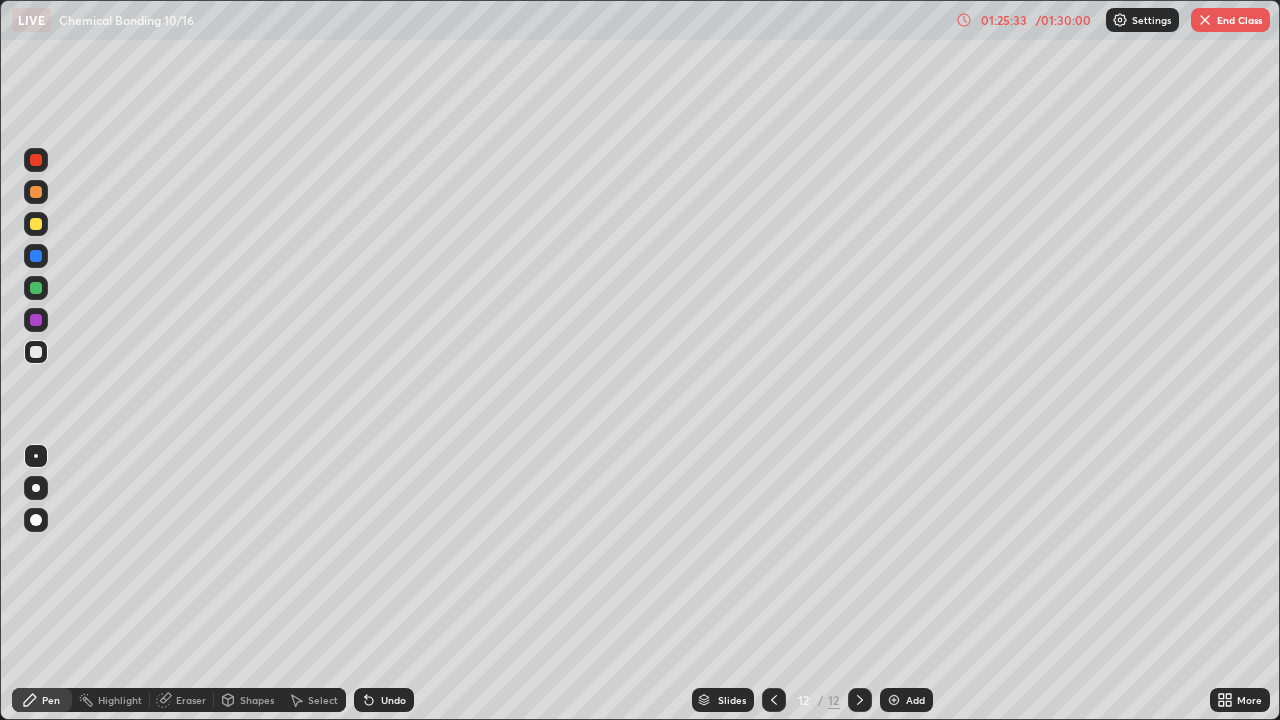 click on "End Class" at bounding box center [1230, 20] 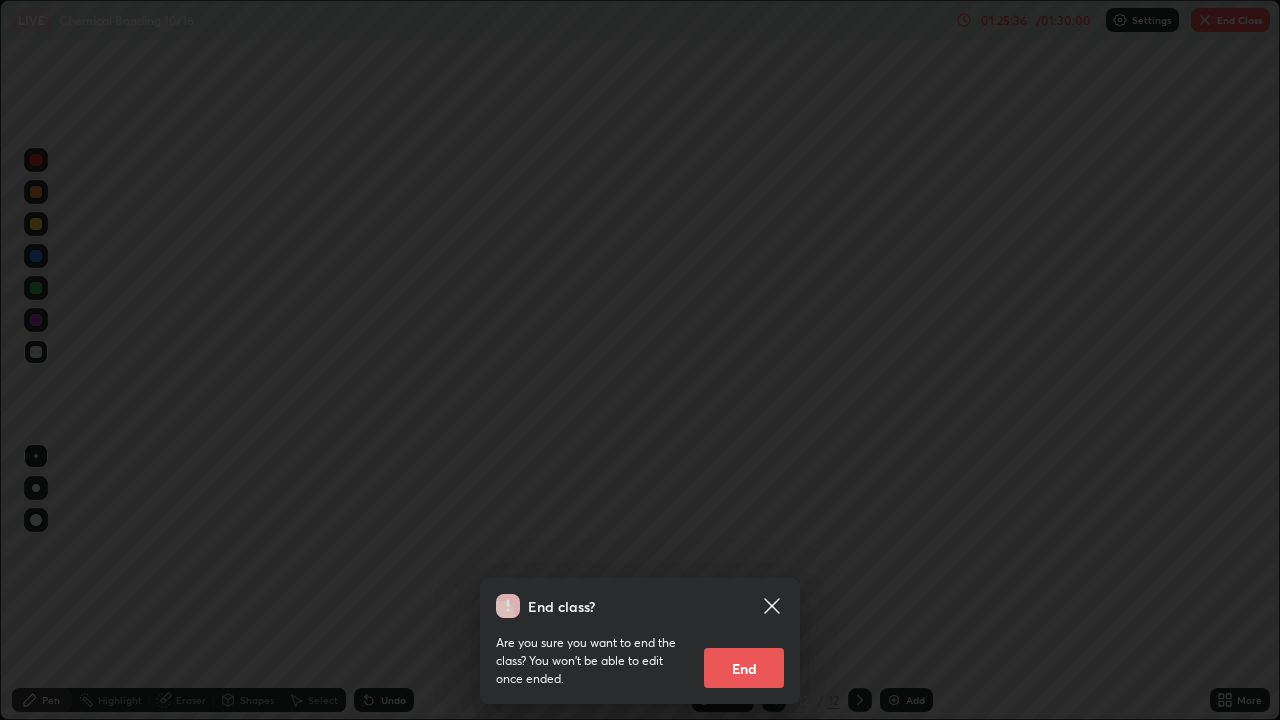 click on "End" at bounding box center [744, 668] 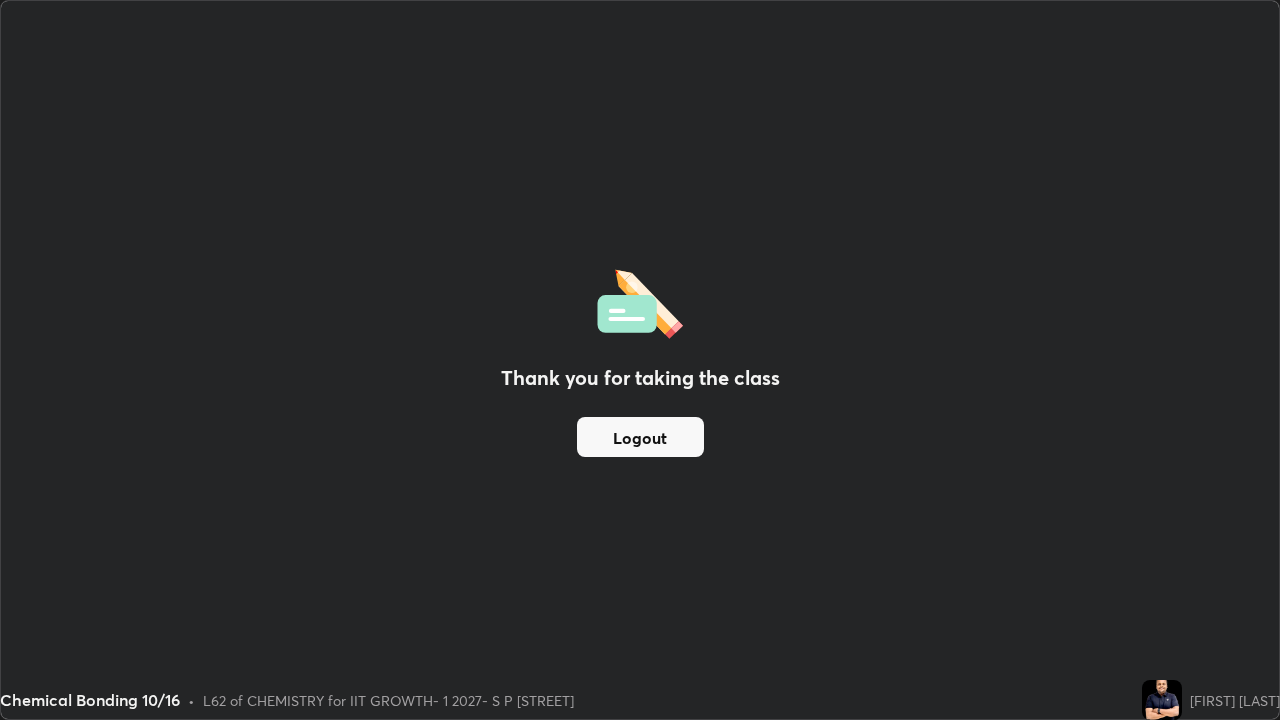 click on "Logout" at bounding box center [640, 437] 